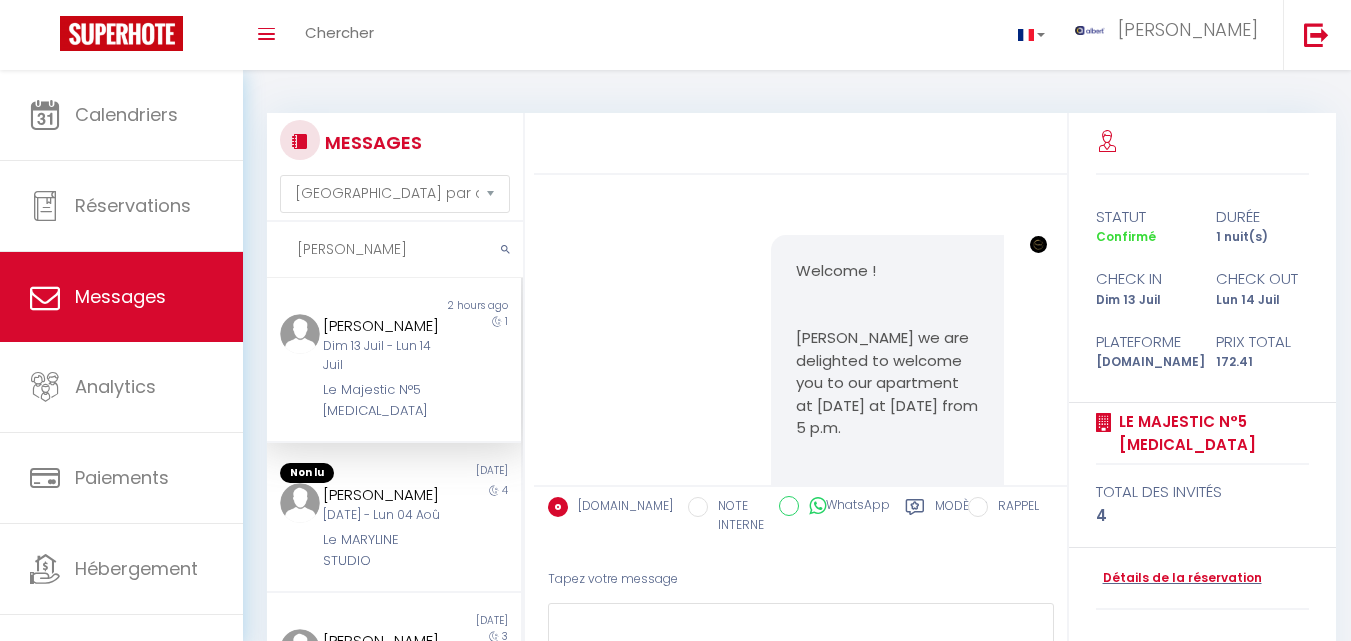 select on "message" 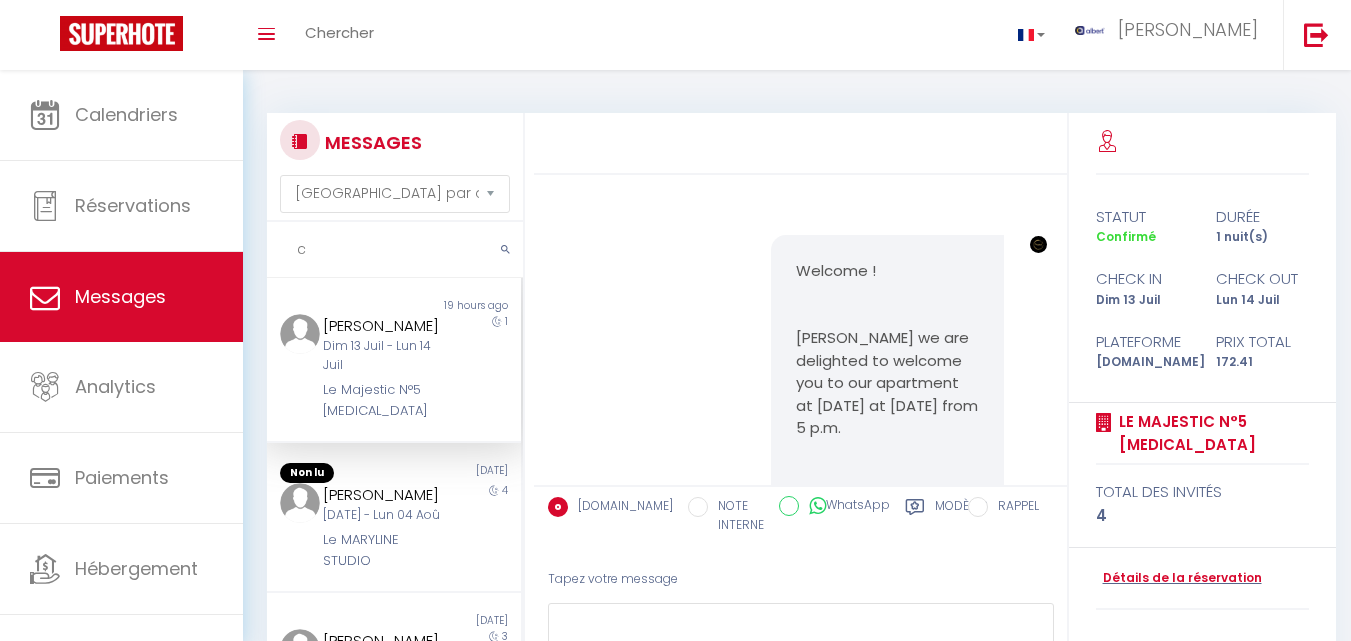 scroll, scrollTop: 0, scrollLeft: 0, axis: both 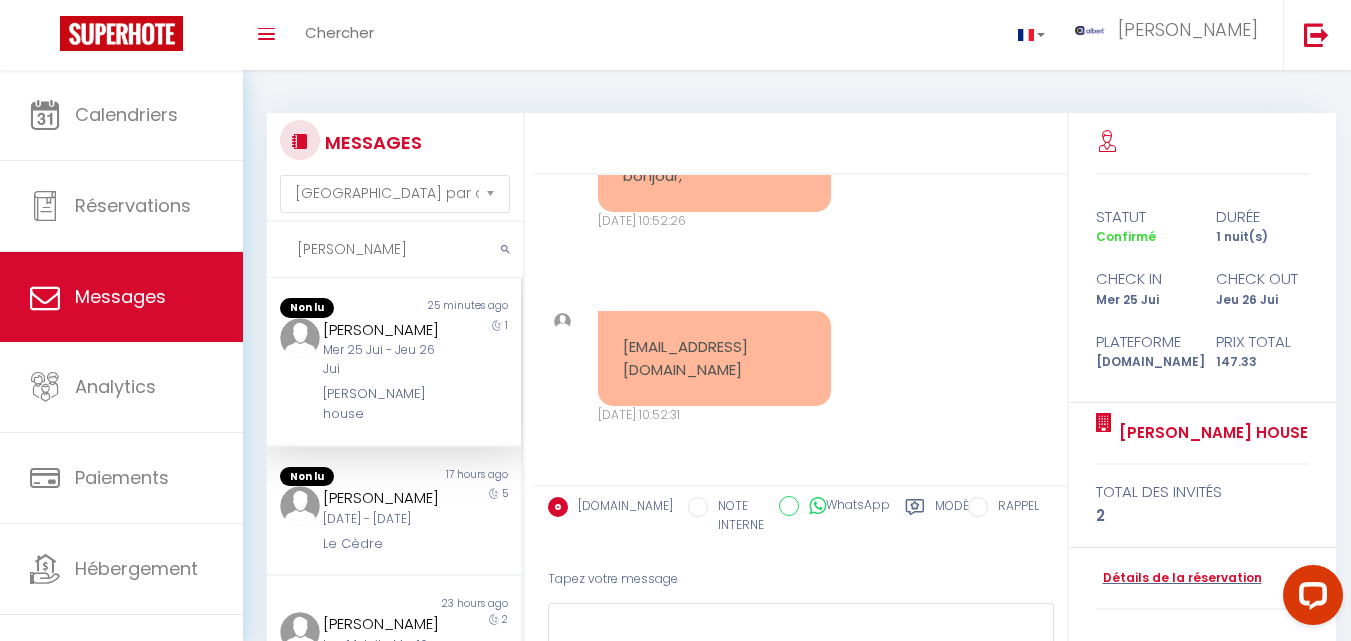 type on "cédric" 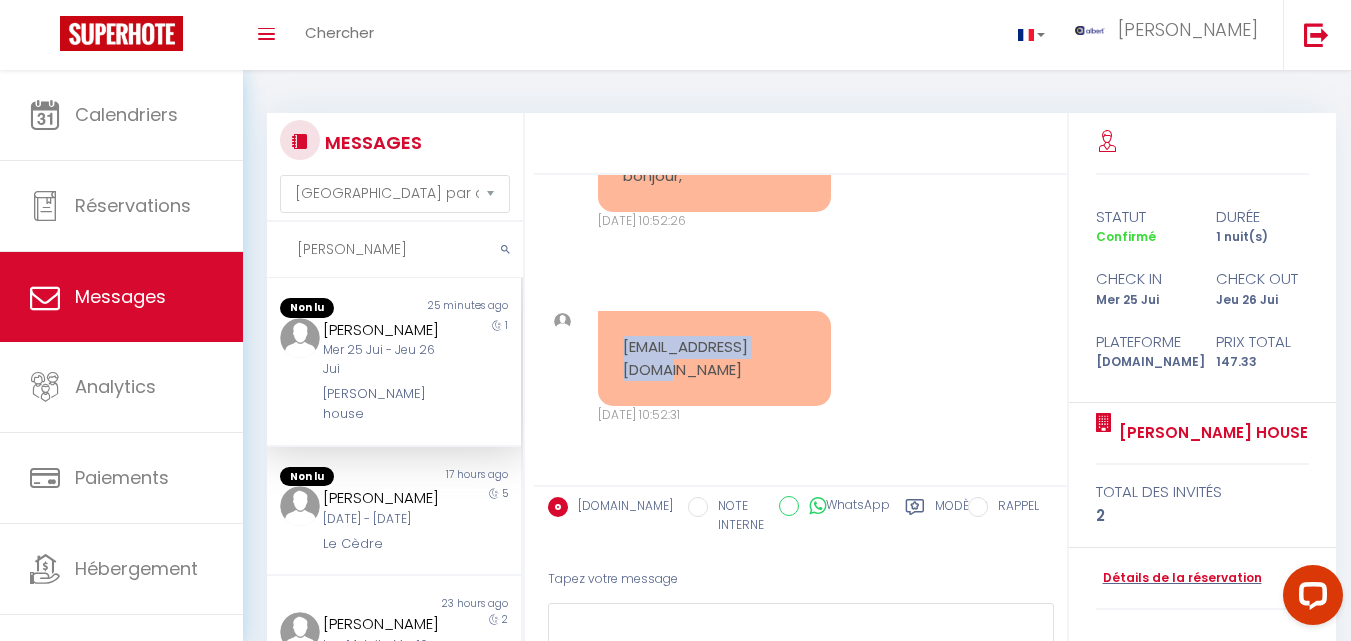 drag, startPoint x: 800, startPoint y: 369, endPoint x: 613, endPoint y: 368, distance: 187.00267 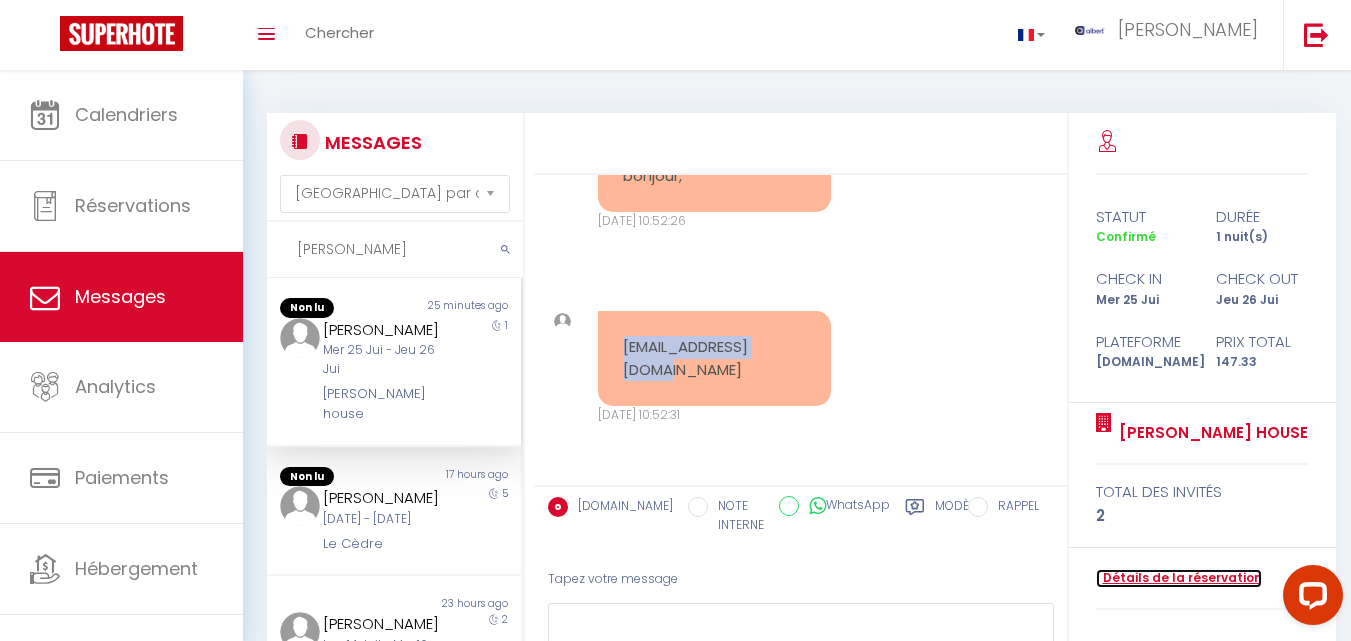 click on "Détails de la réservation" at bounding box center (1179, 578) 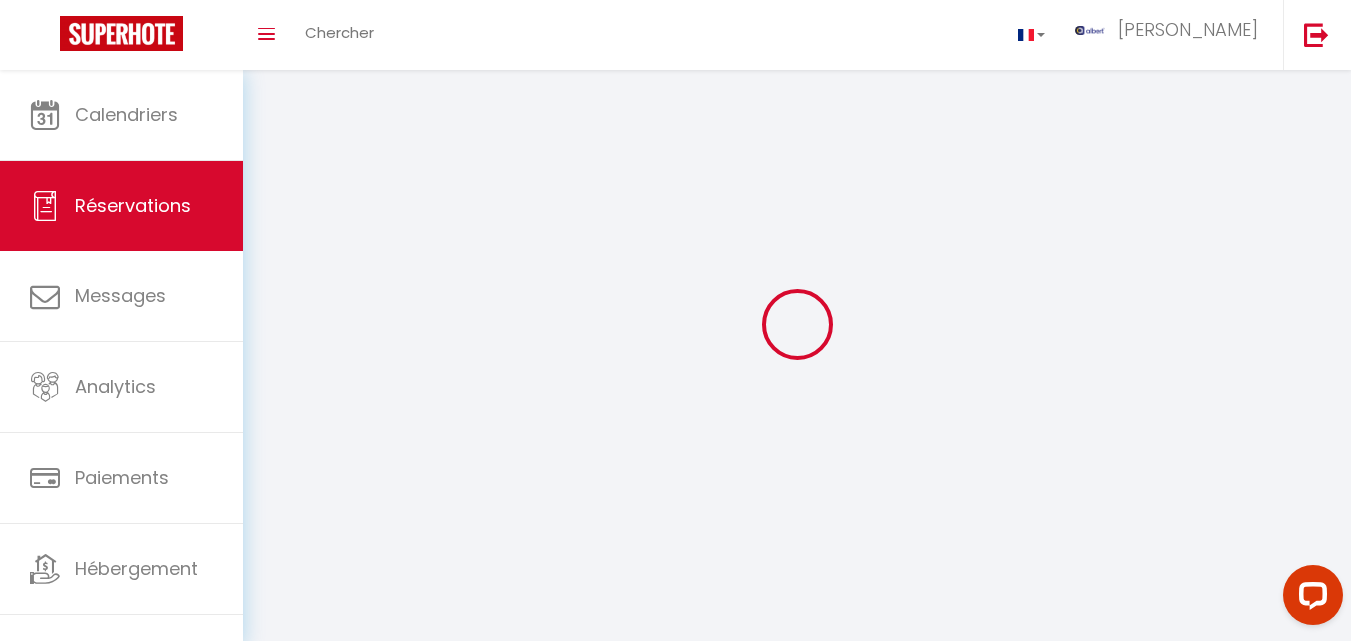 select 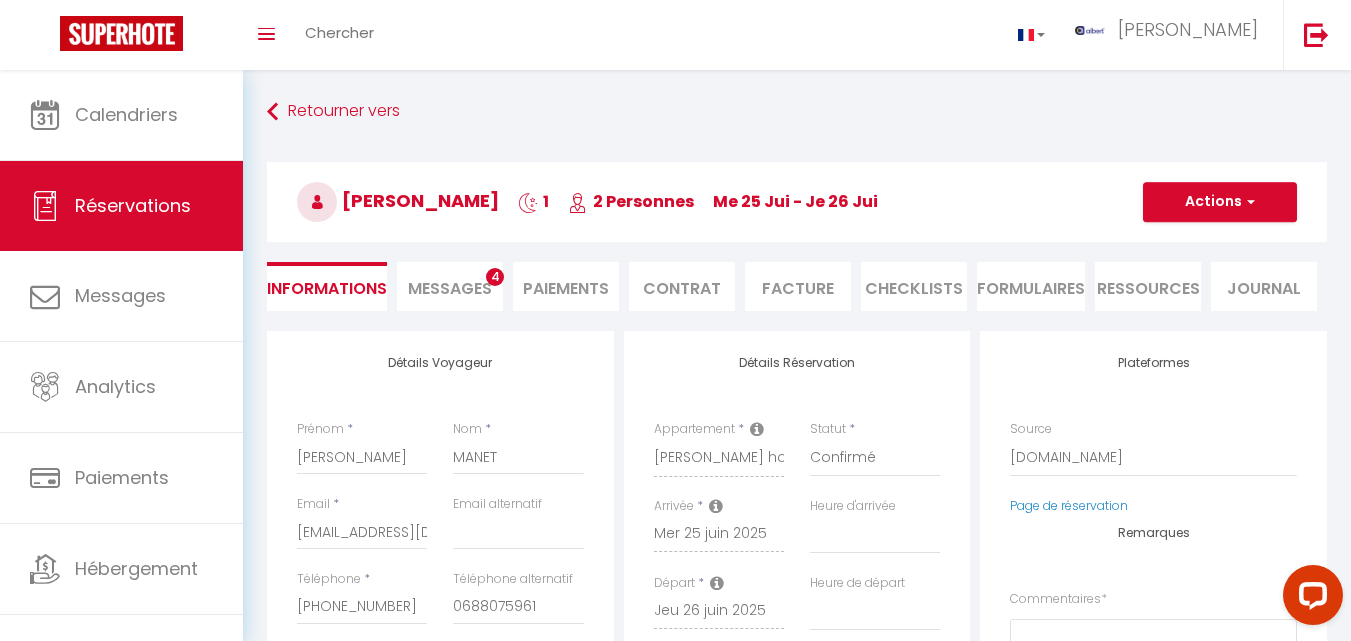 select 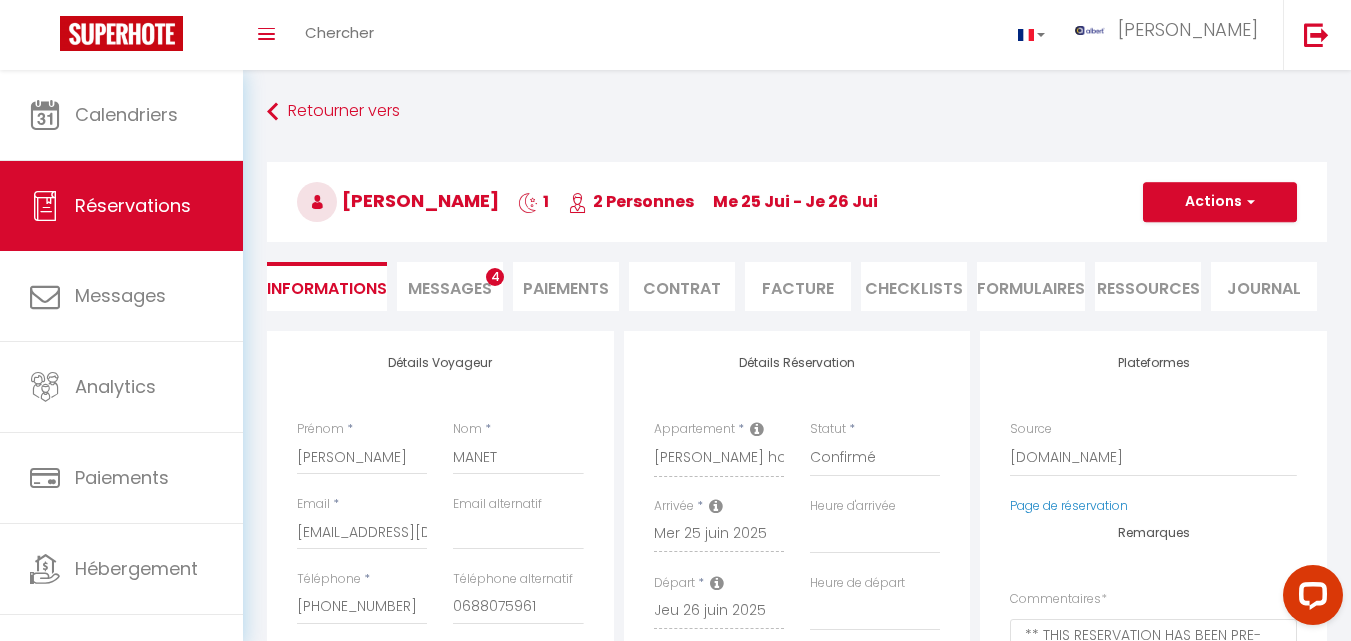 type on "5.33" 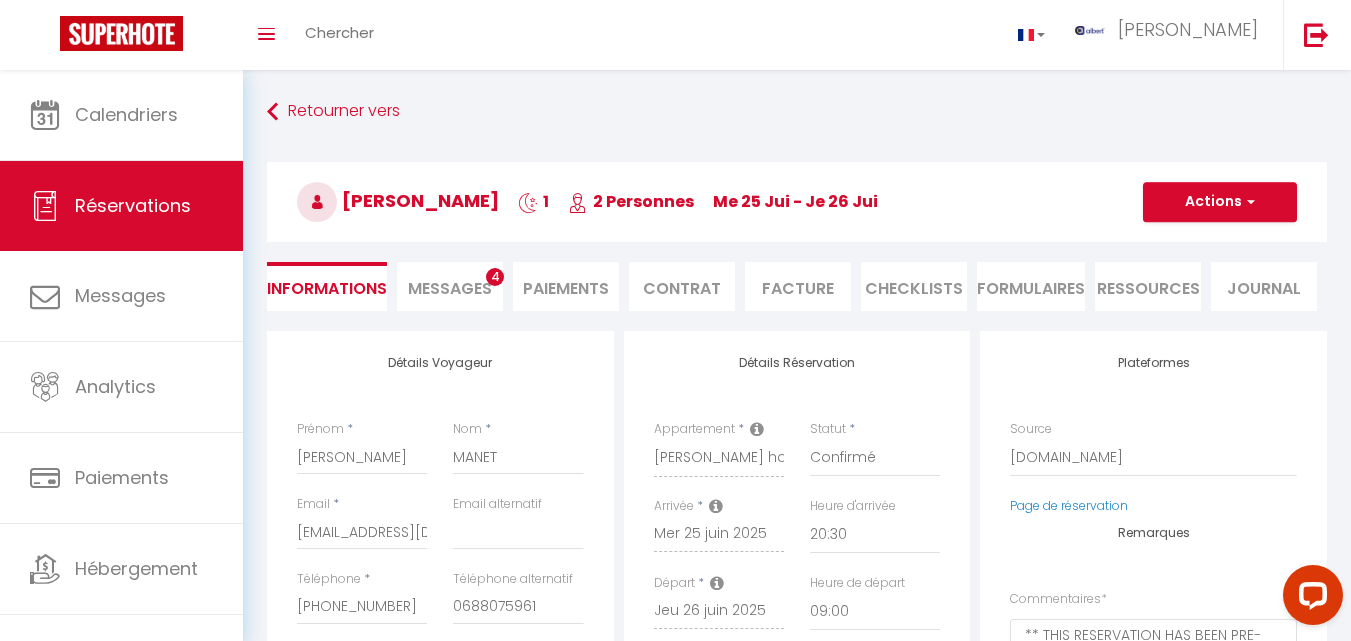 click on "Facture" at bounding box center (798, 286) 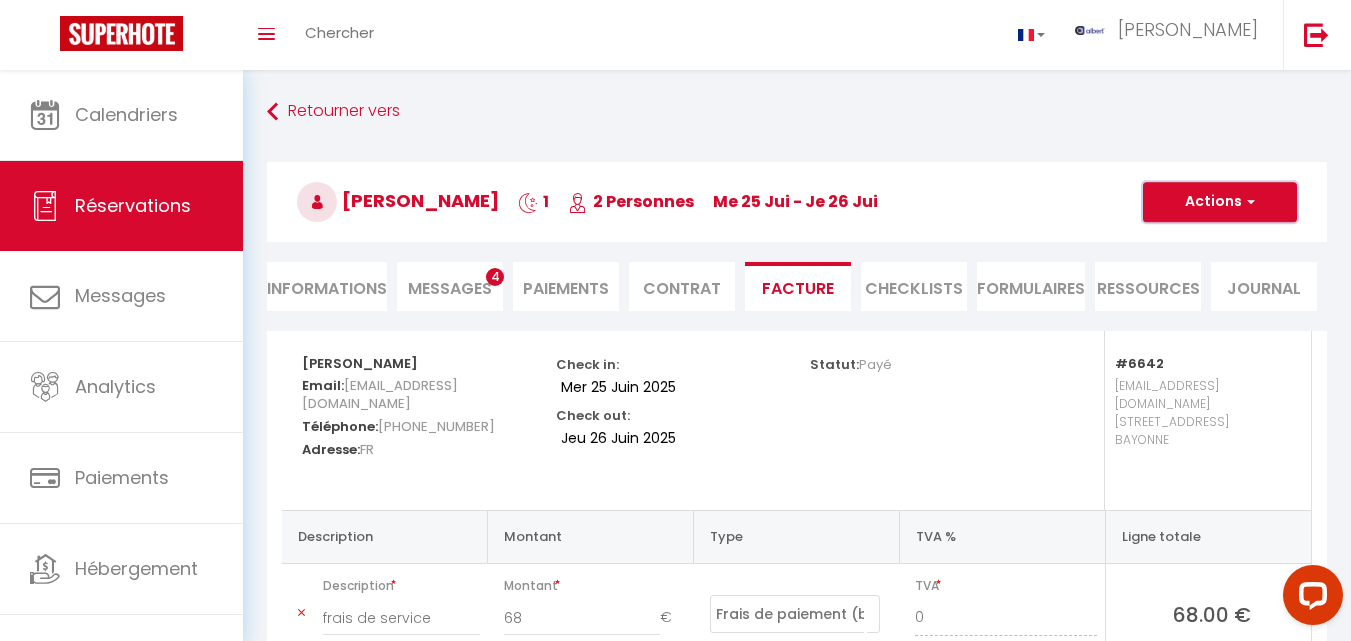 click on "Actions" at bounding box center (1220, 202) 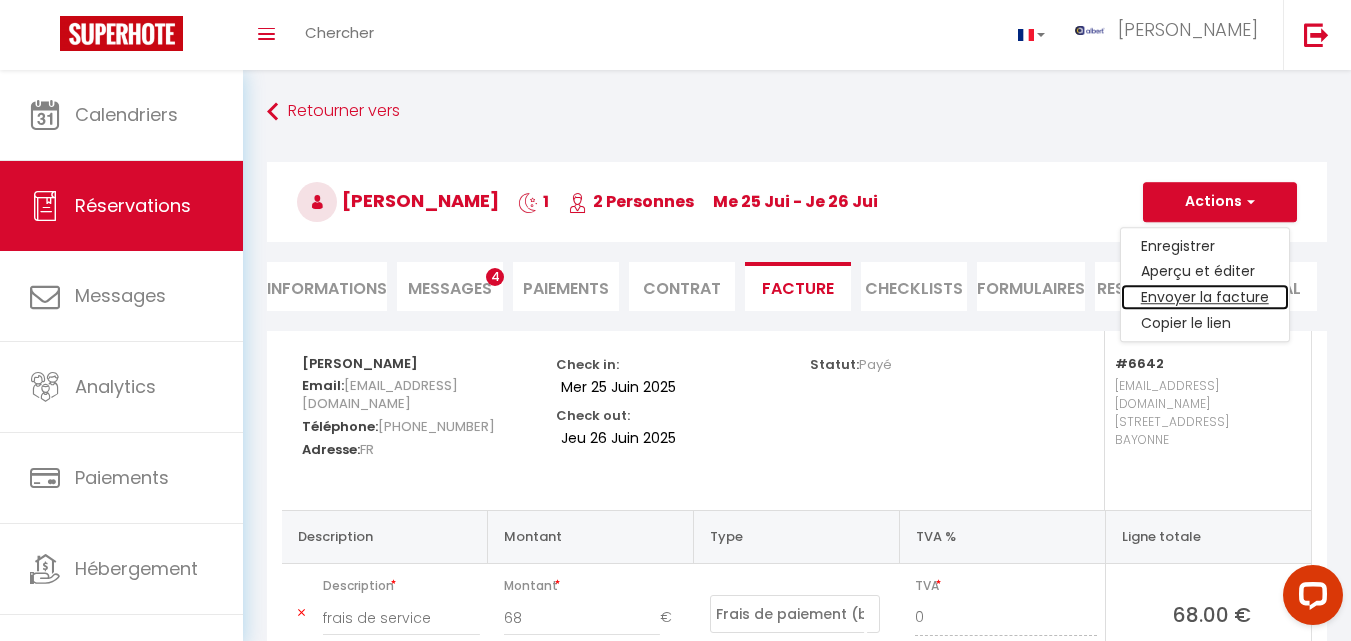 click on "Envoyer la facture" at bounding box center [1205, 298] 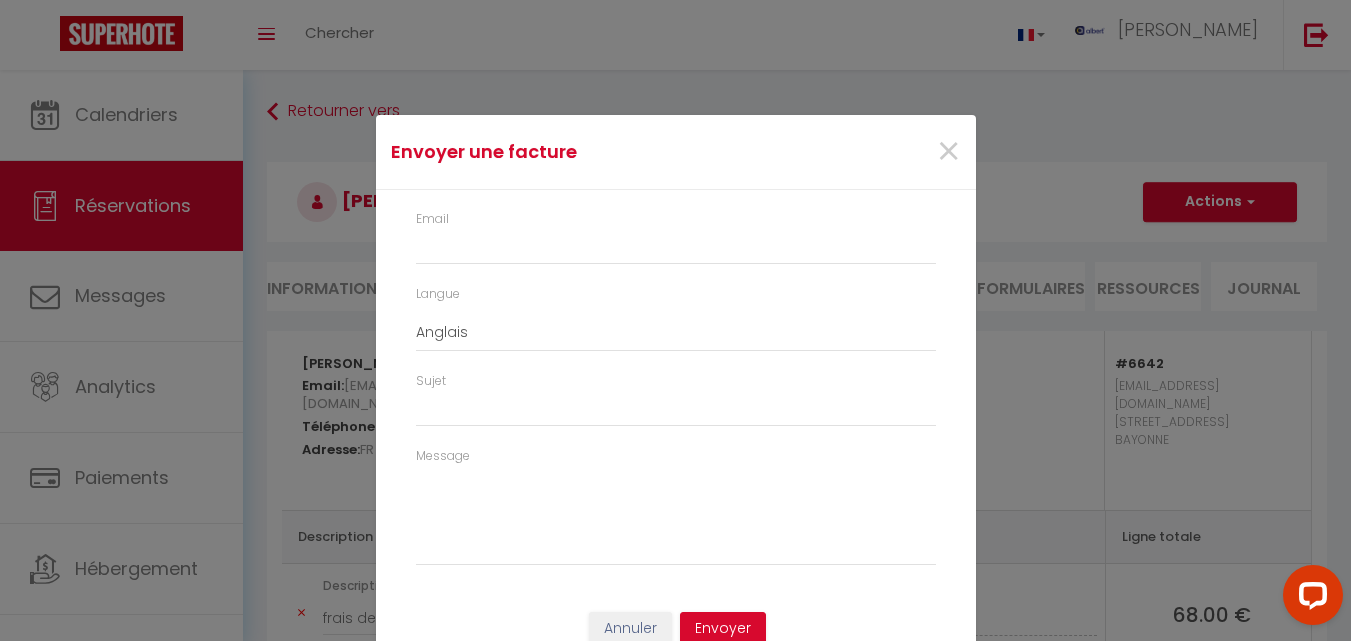 type on "cmanet.186234@guest.booking.com" 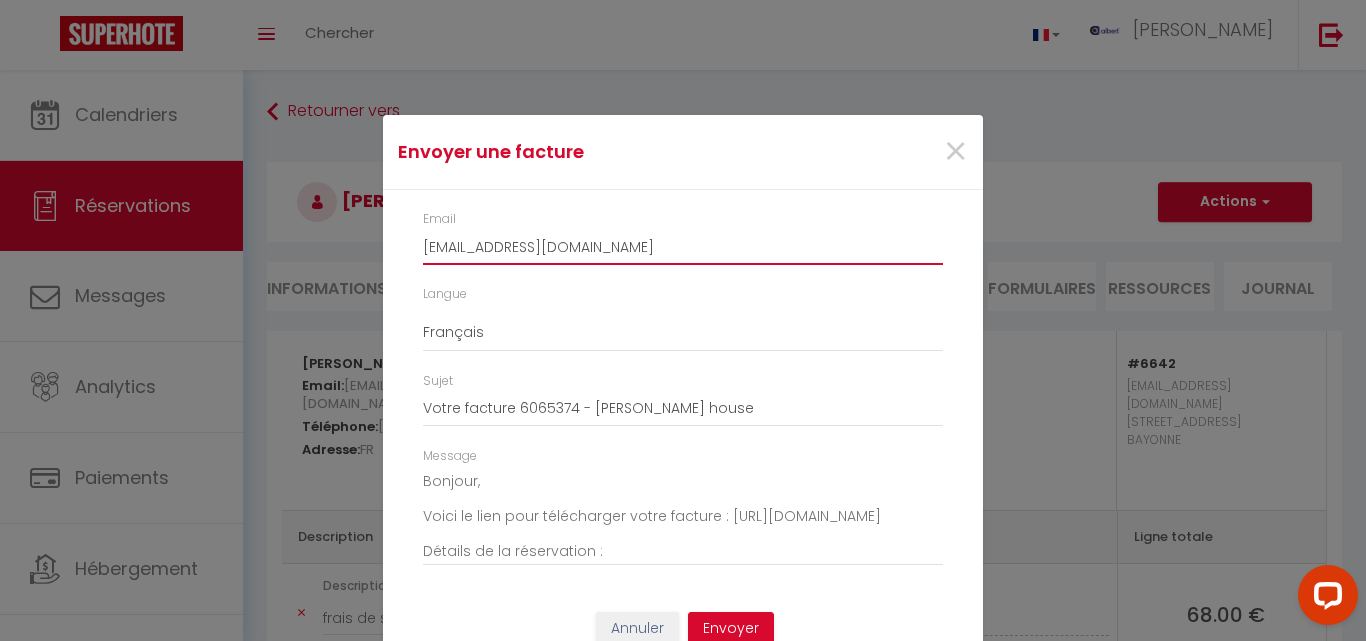 drag, startPoint x: 679, startPoint y: 247, endPoint x: 411, endPoint y: 244, distance: 268.01678 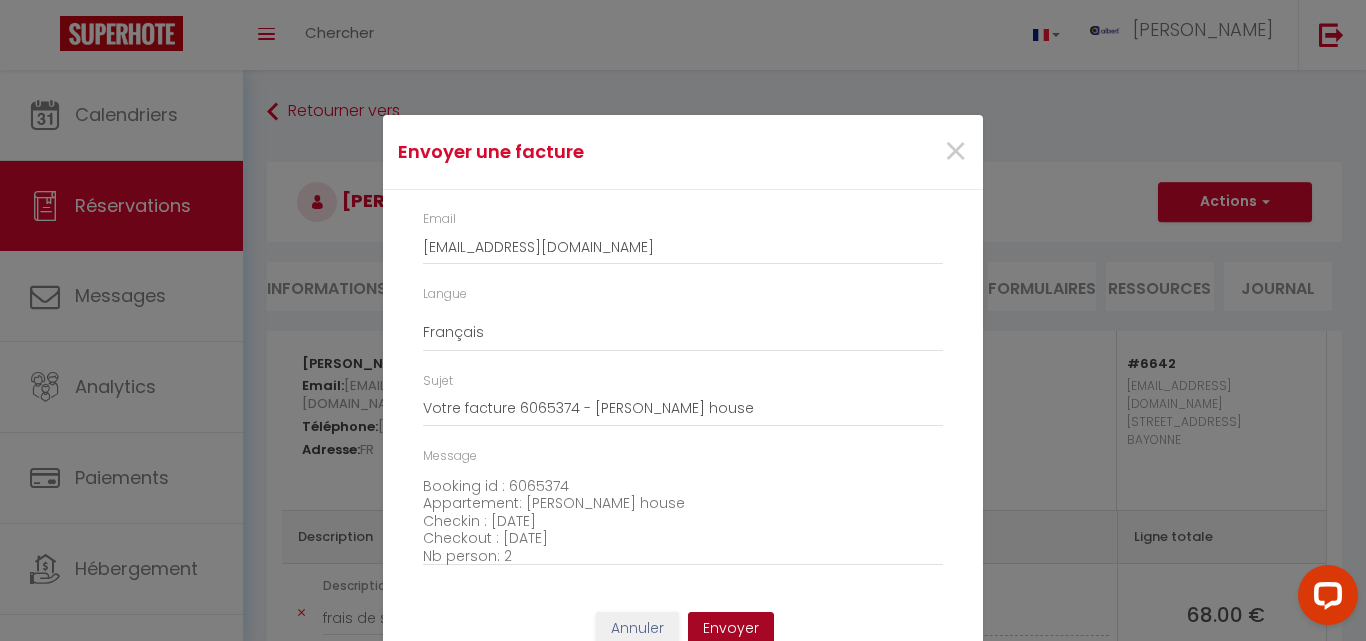 click on "Envoyer" at bounding box center [731, 629] 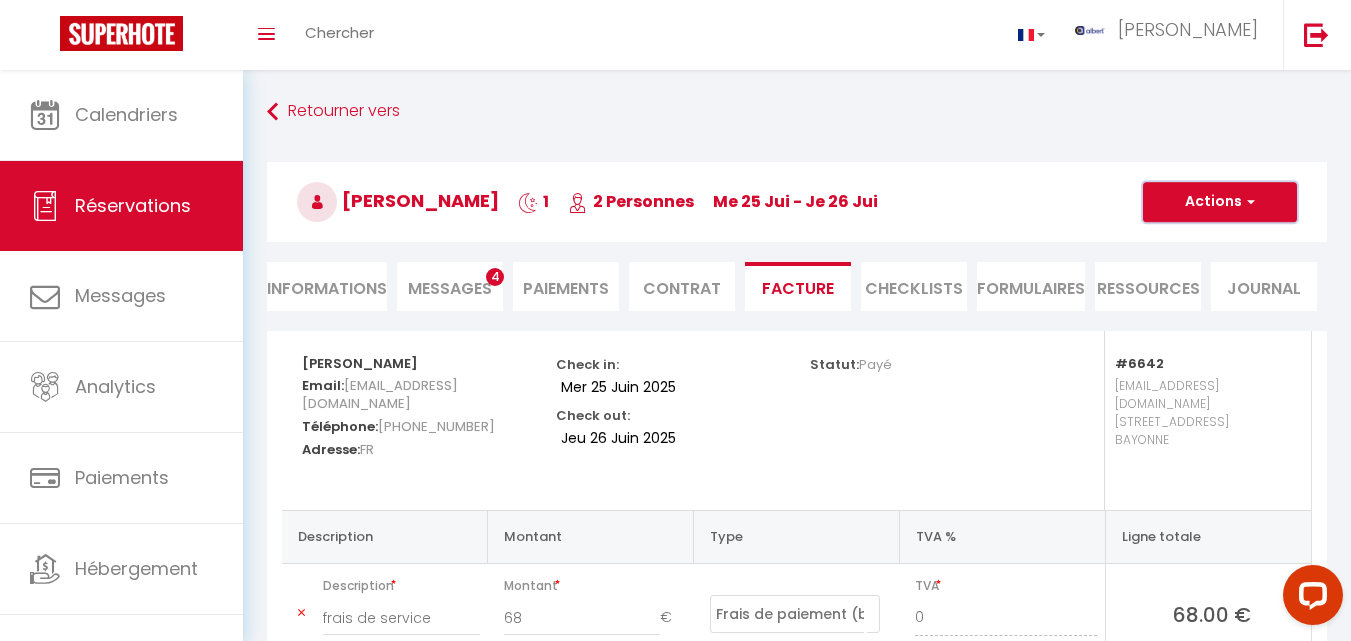 click at bounding box center [1248, 202] 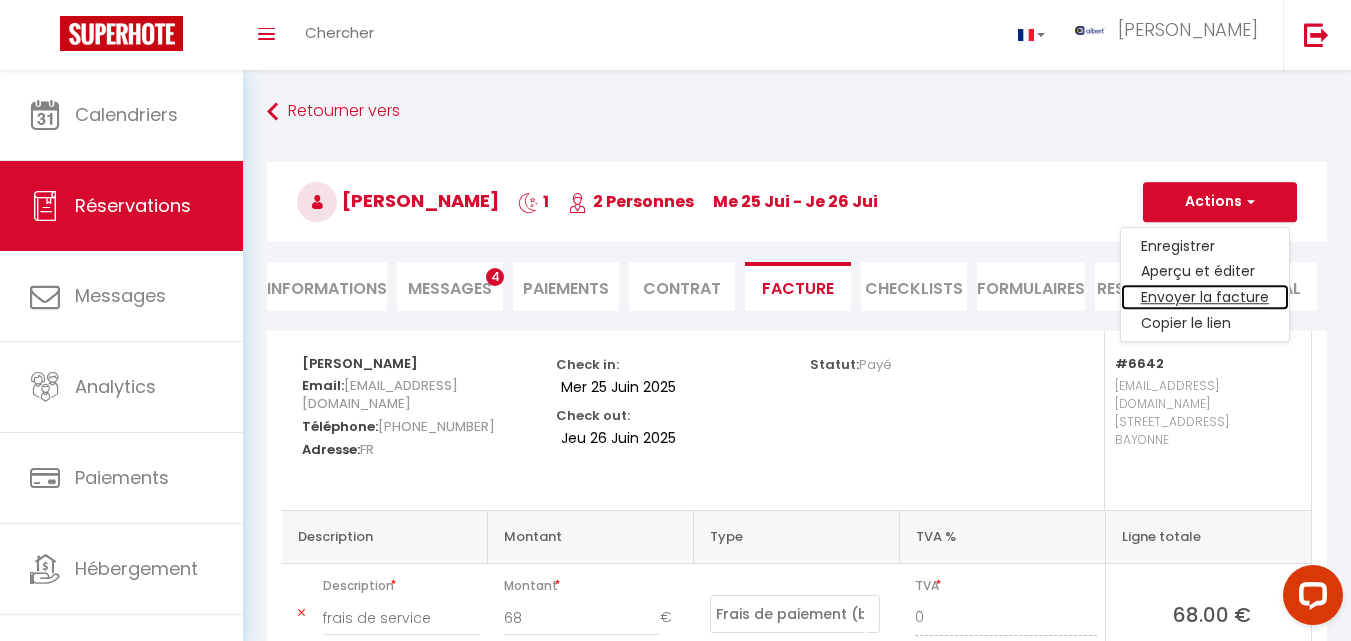 click on "Envoyer la facture" at bounding box center [1205, 298] 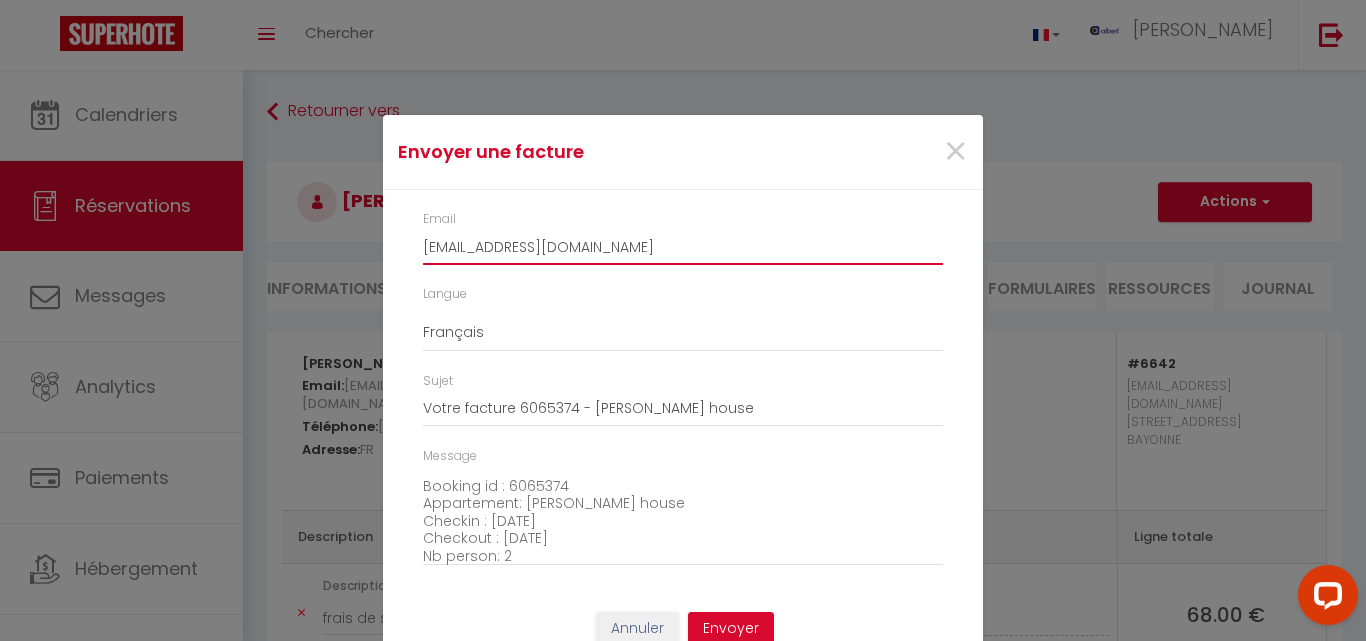 drag, startPoint x: 680, startPoint y: 249, endPoint x: 401, endPoint y: 245, distance: 279.0287 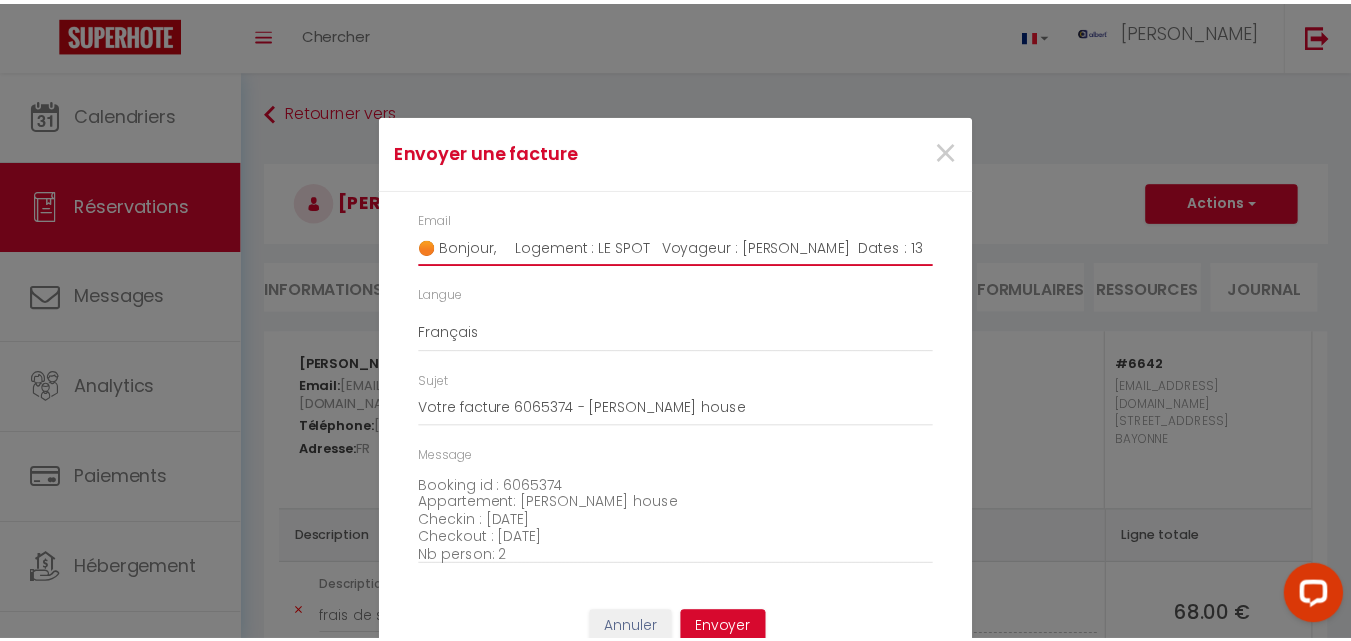 scroll, scrollTop: 0, scrollLeft: 0, axis: both 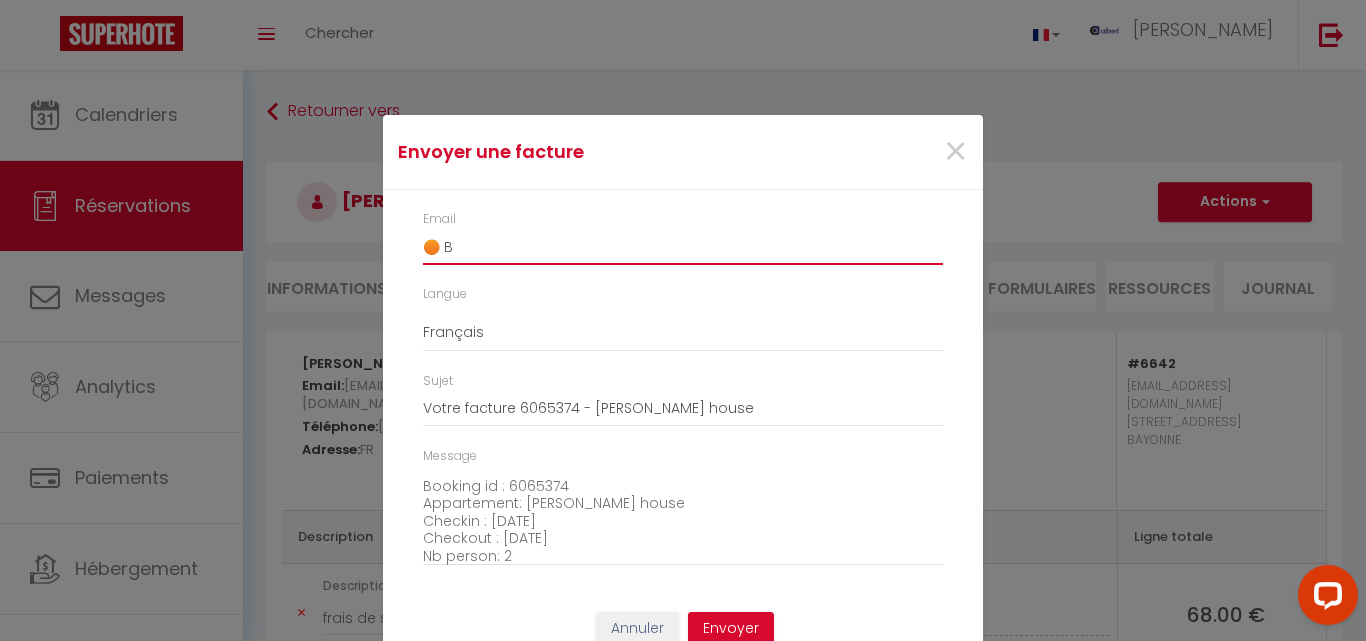 type on "🟠" 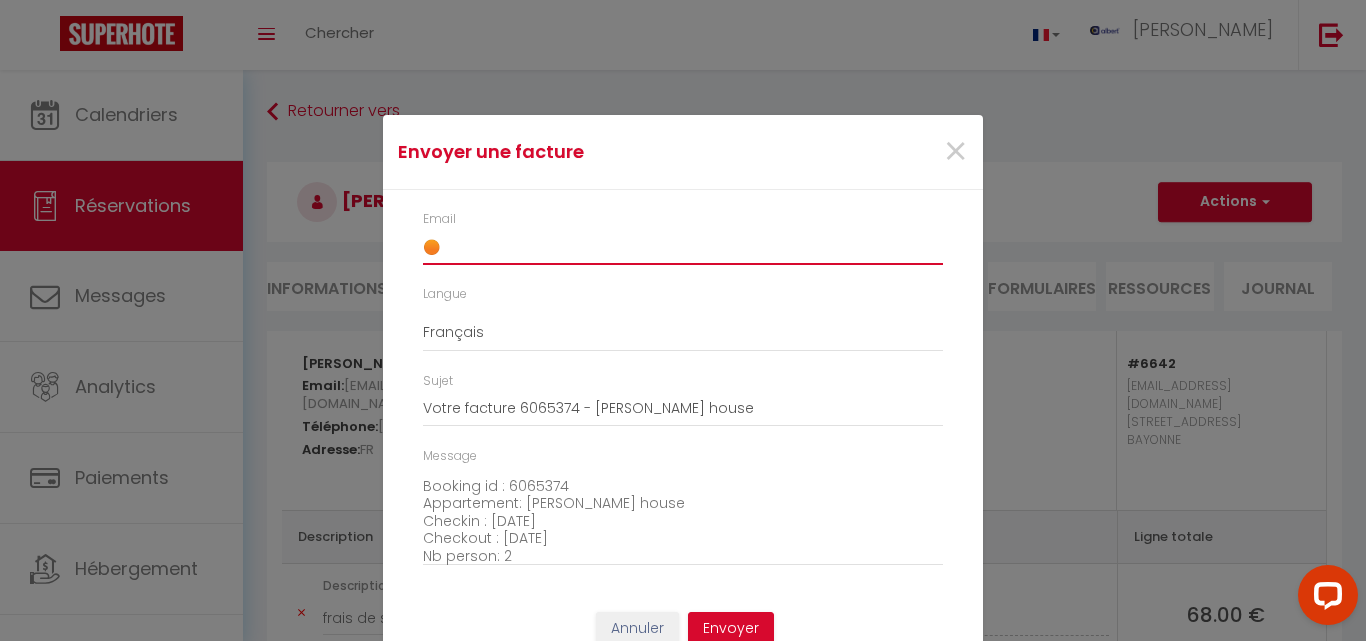 type 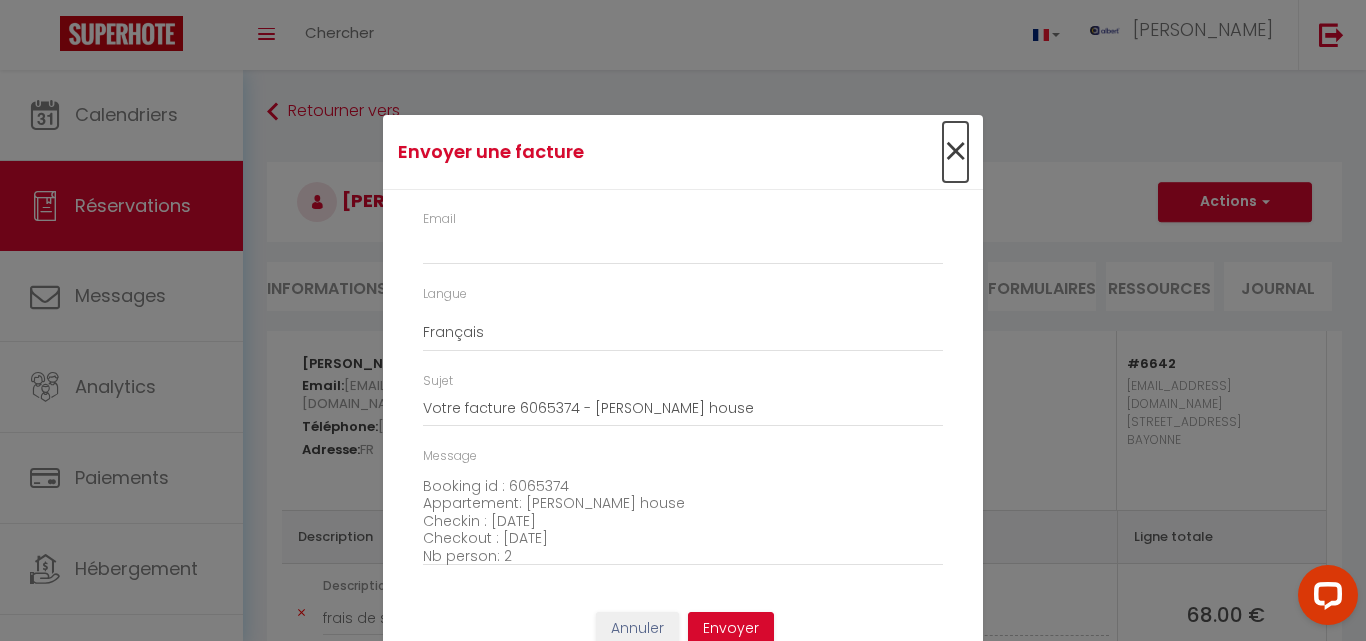 click on "×" at bounding box center (955, 152) 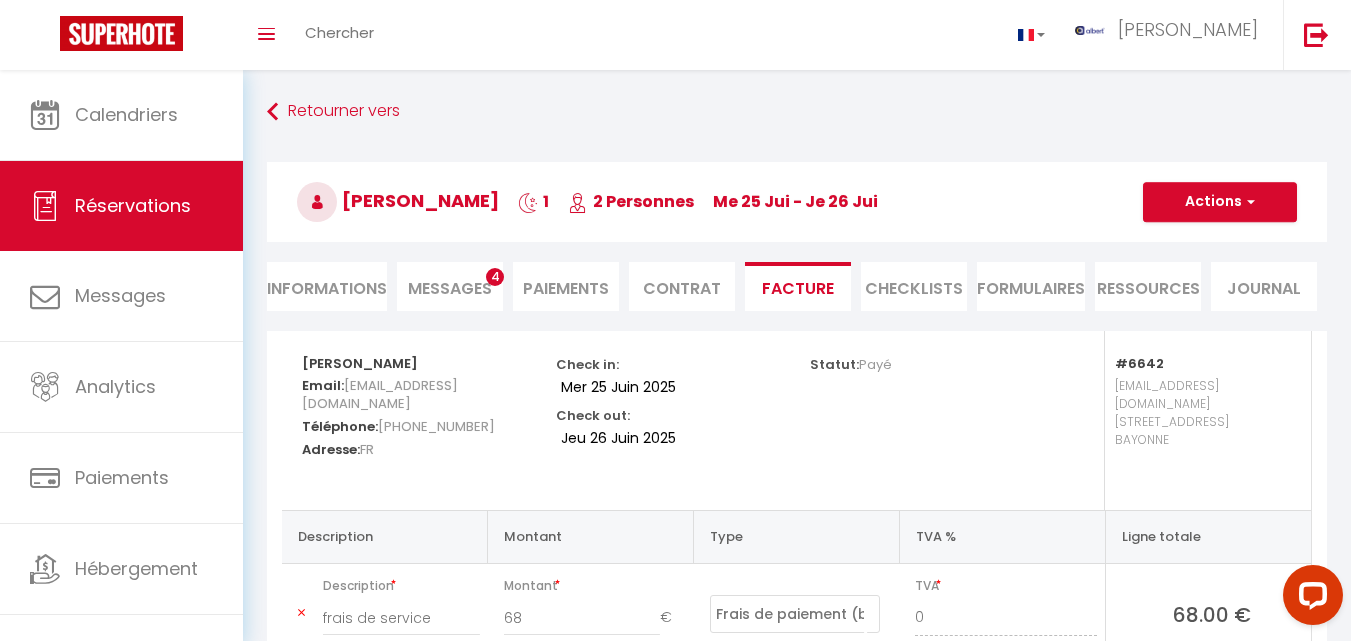 click on "Messages" at bounding box center [450, 288] 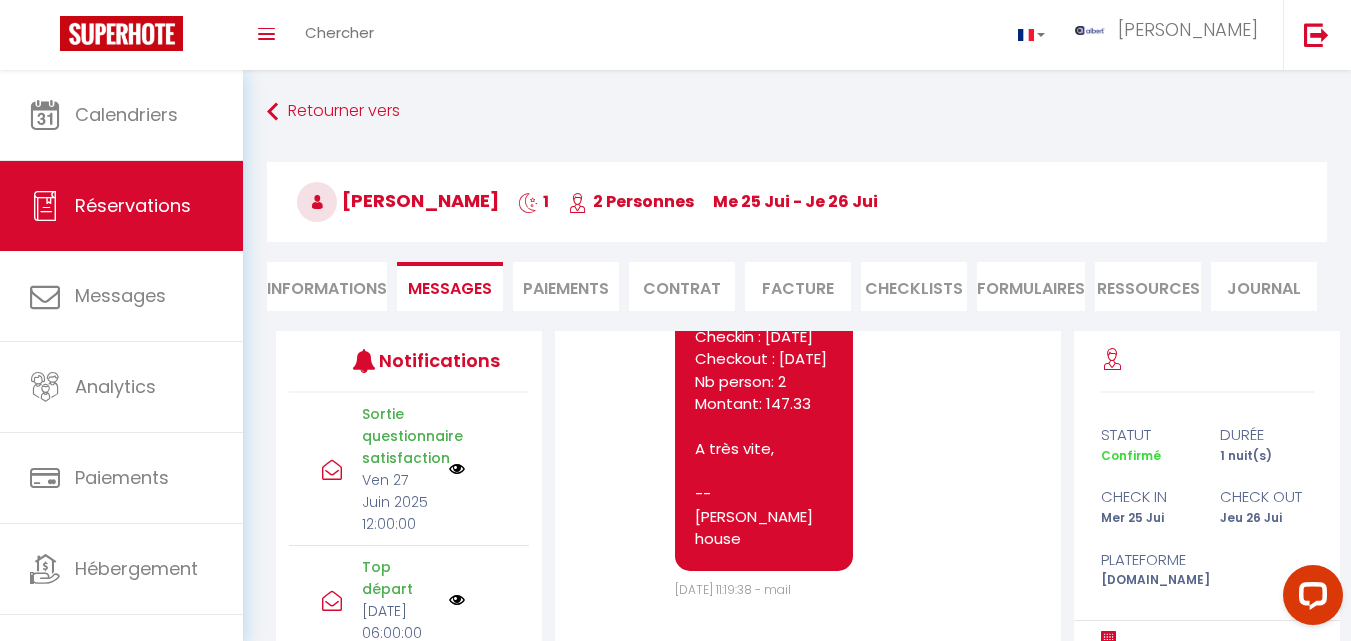 scroll, scrollTop: 16509, scrollLeft: 0, axis: vertical 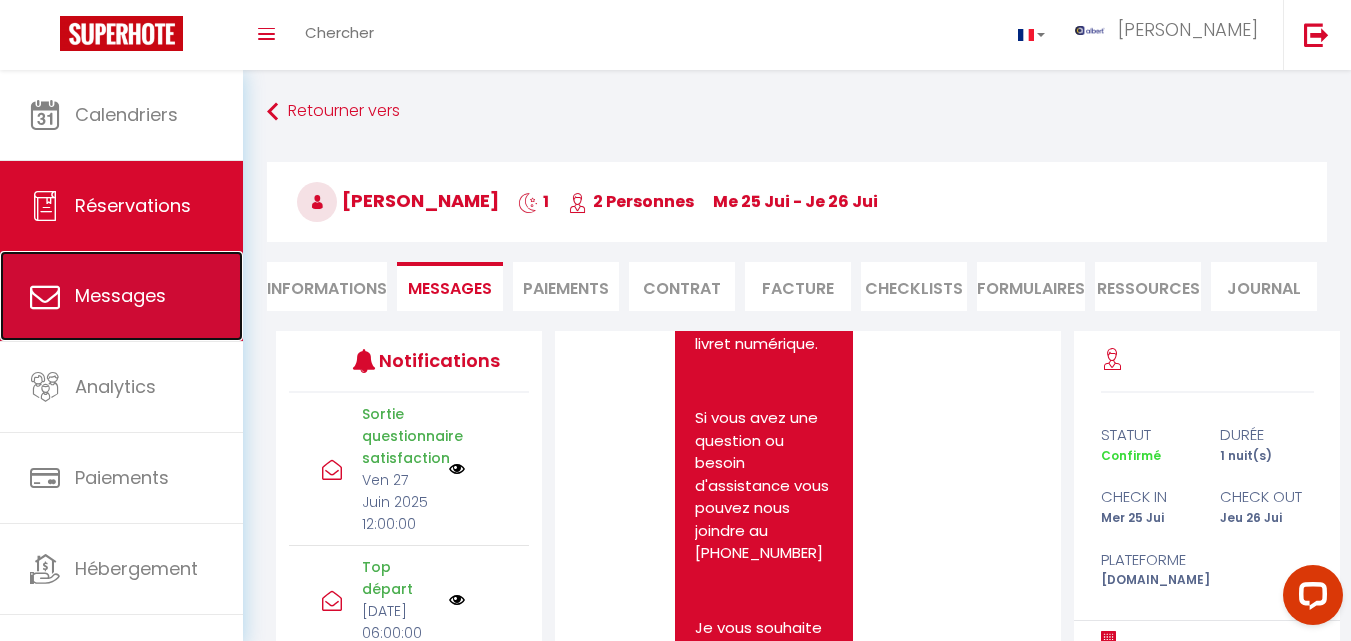 click on "Messages" at bounding box center [121, 296] 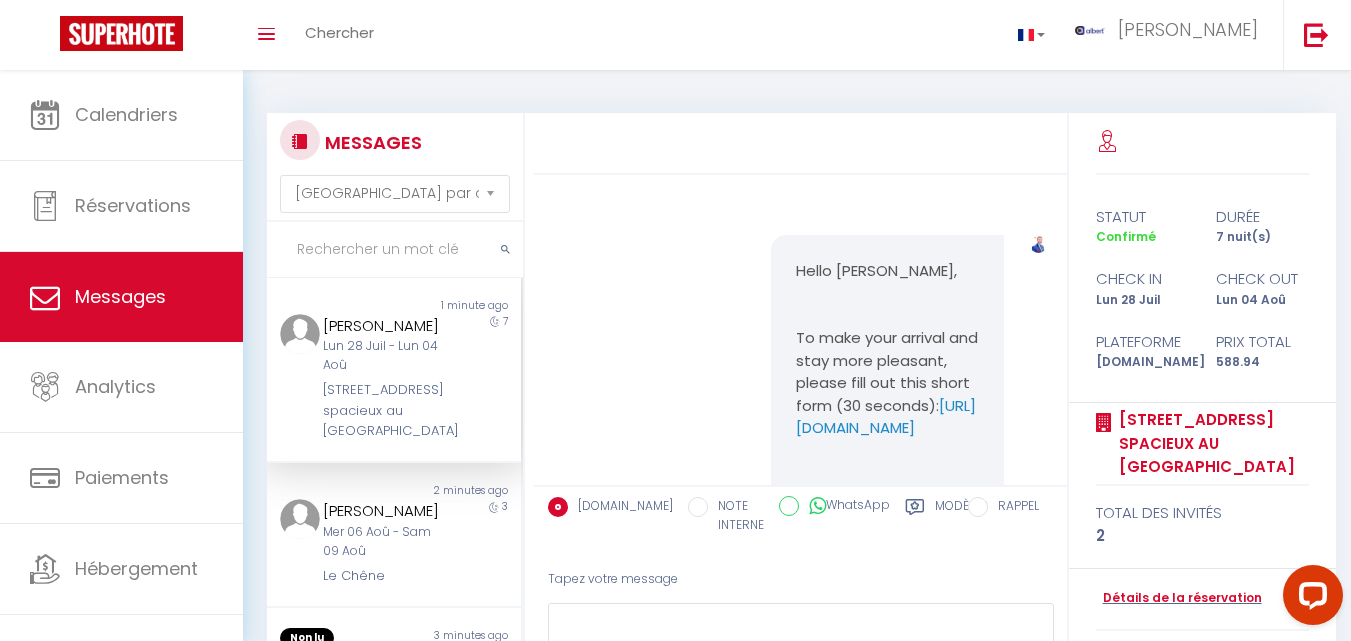 scroll, scrollTop: 16110, scrollLeft: 0, axis: vertical 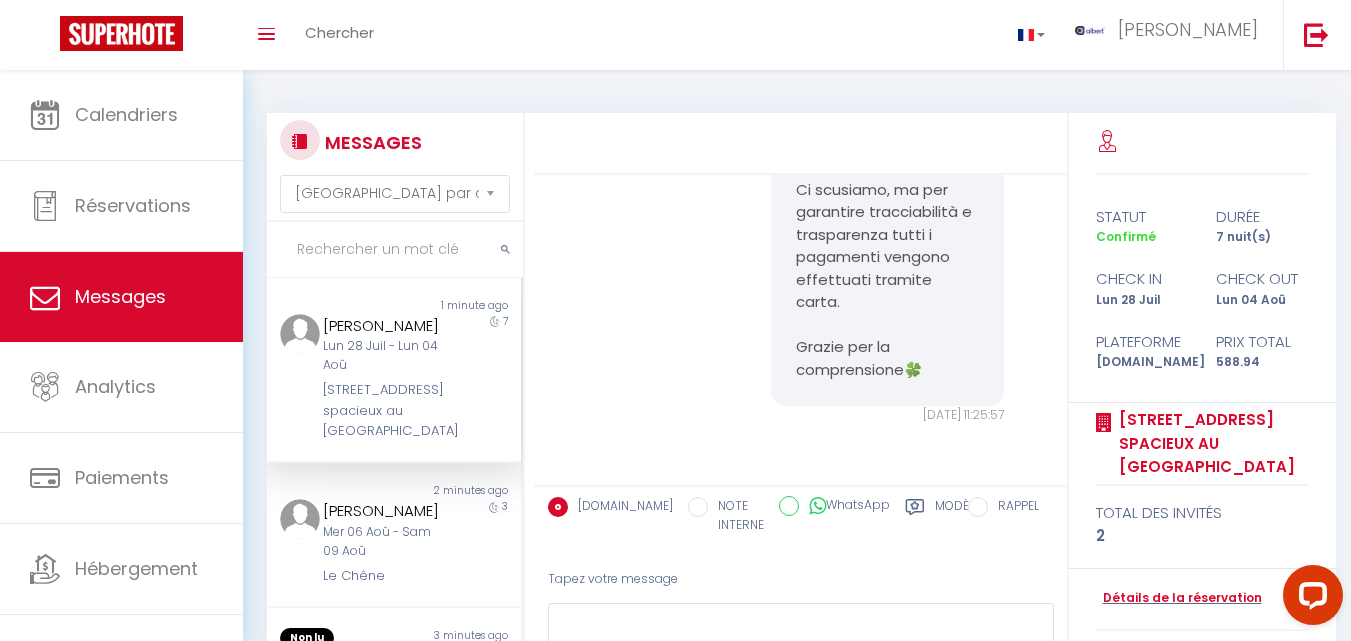 click at bounding box center (395, 250) 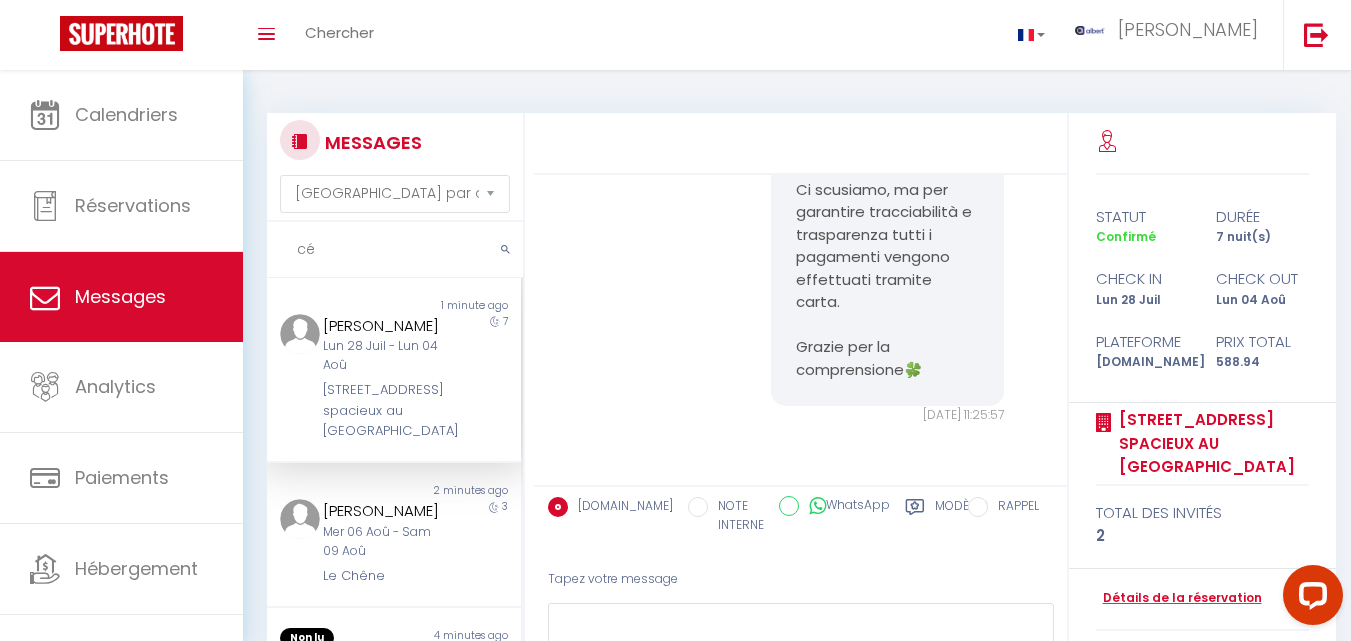 type on "c" 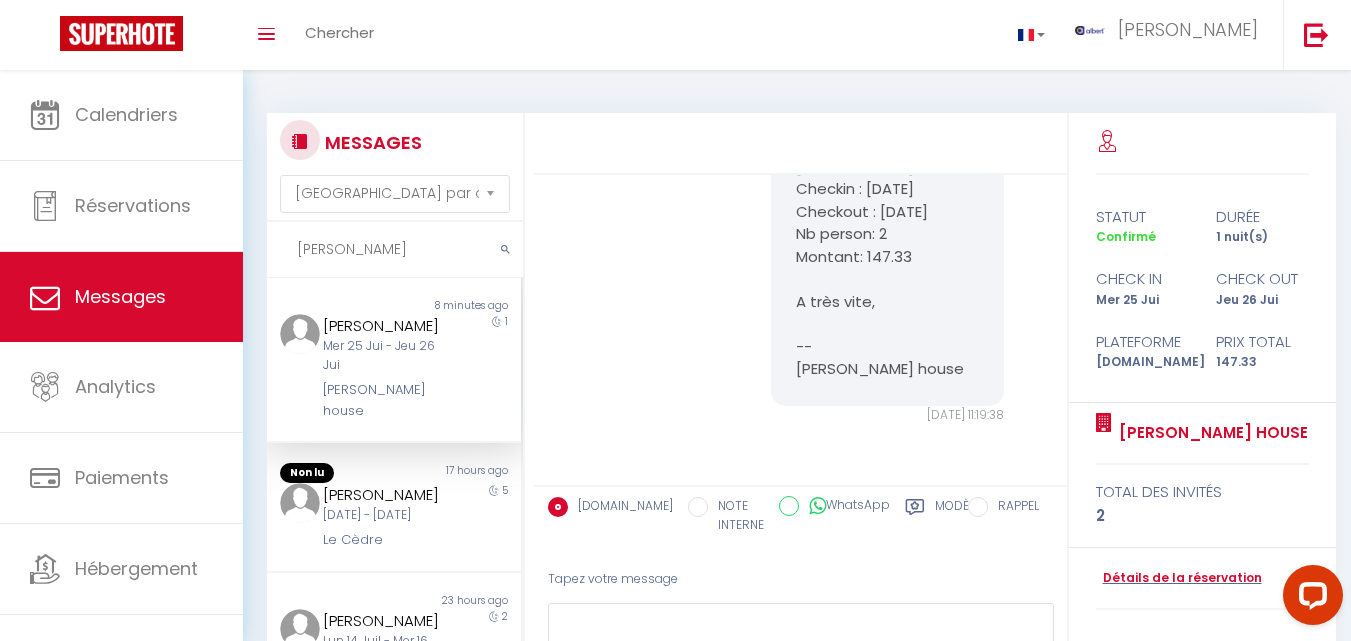 scroll, scrollTop: 13857, scrollLeft: 0, axis: vertical 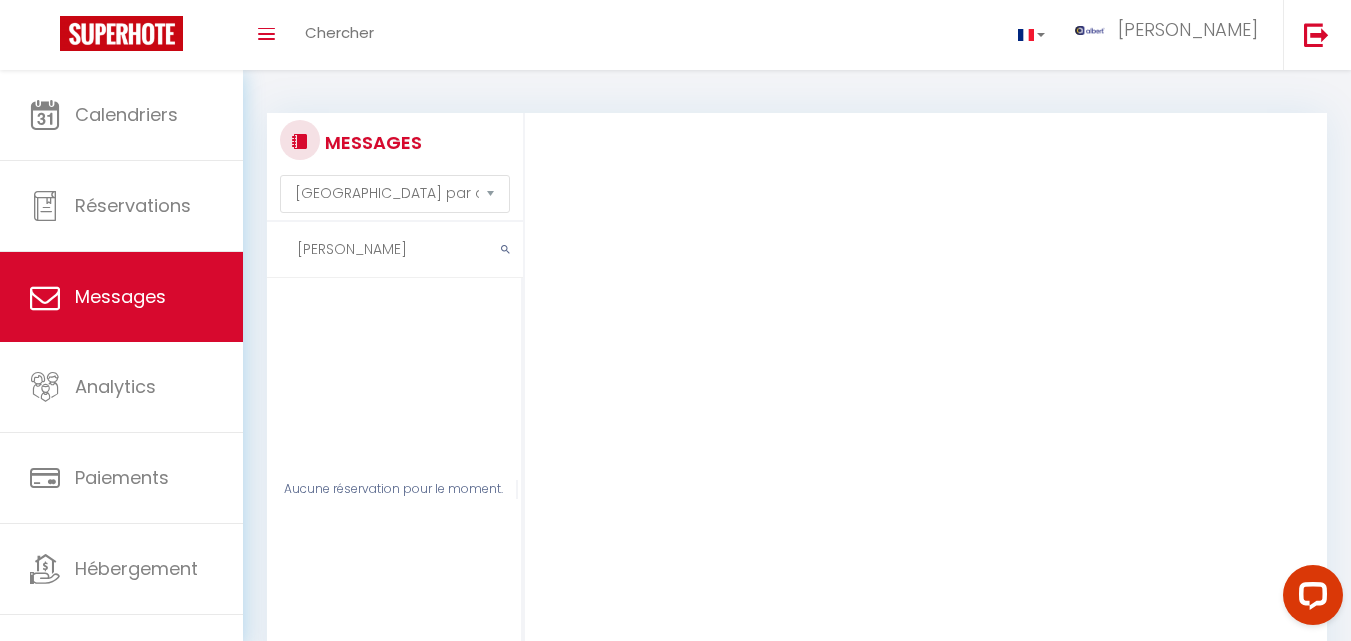 click on "cedric man" at bounding box center [395, 250] 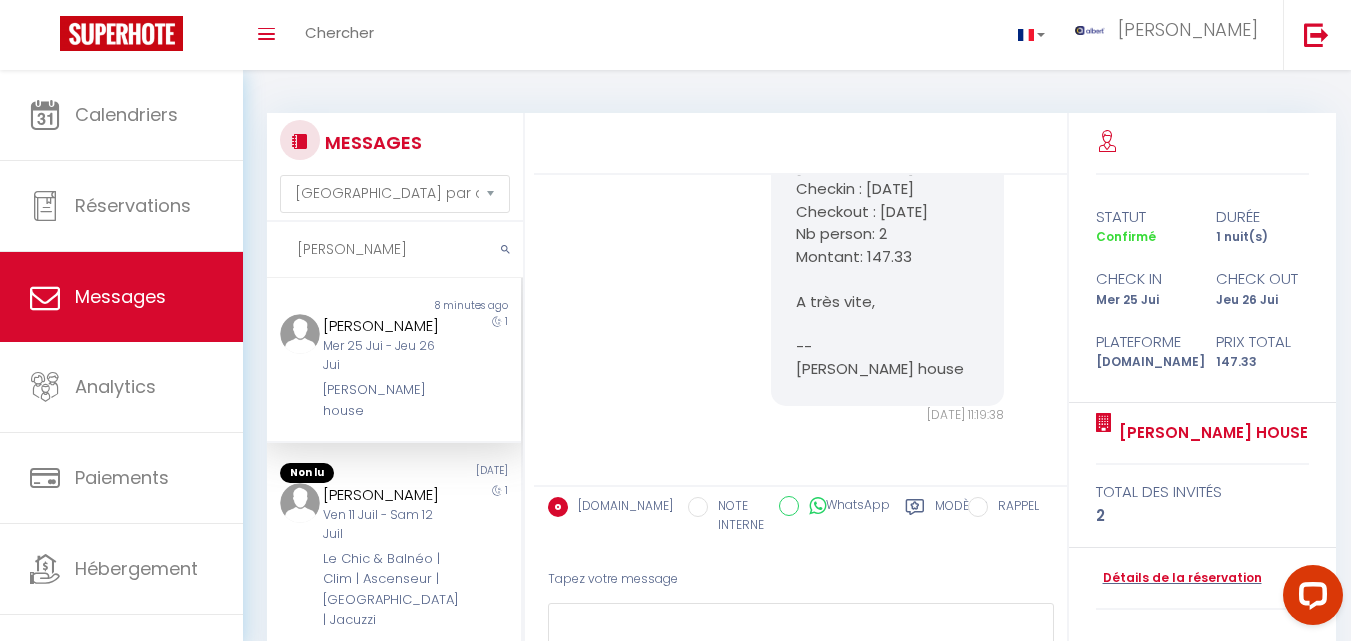 scroll, scrollTop: 13357, scrollLeft: 0, axis: vertical 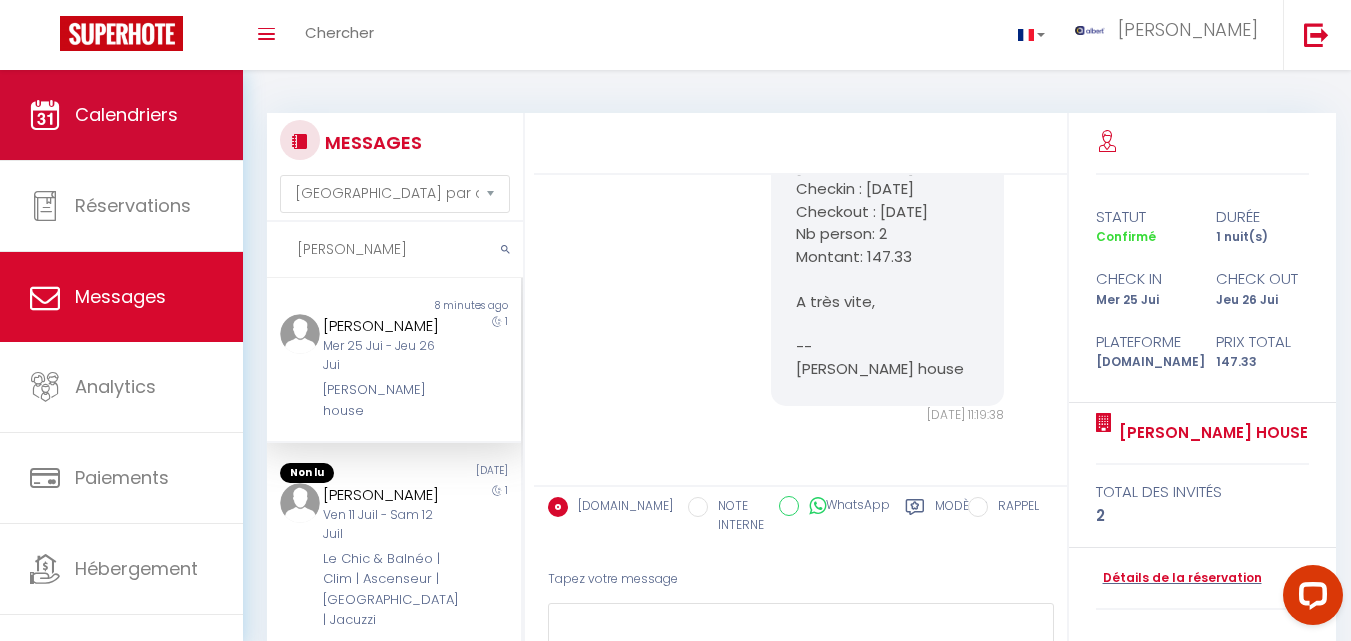 type on "cedric" 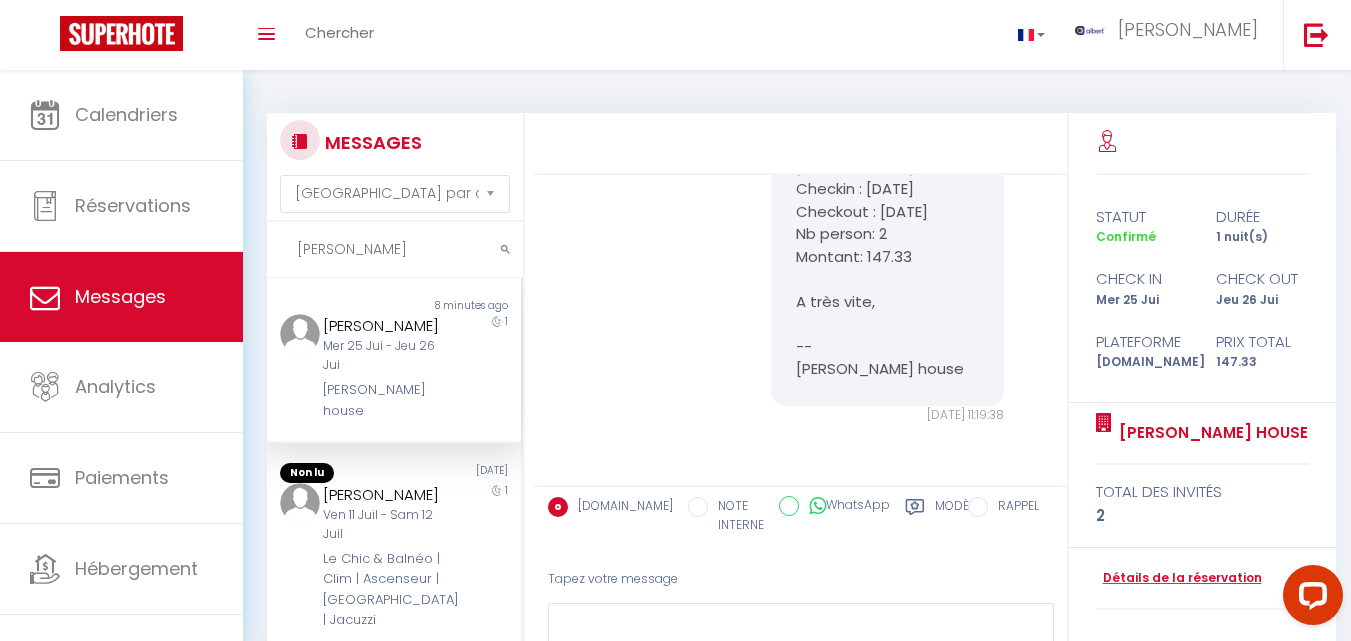 drag, startPoint x: 366, startPoint y: 248, endPoint x: 298, endPoint y: 247, distance: 68.007355 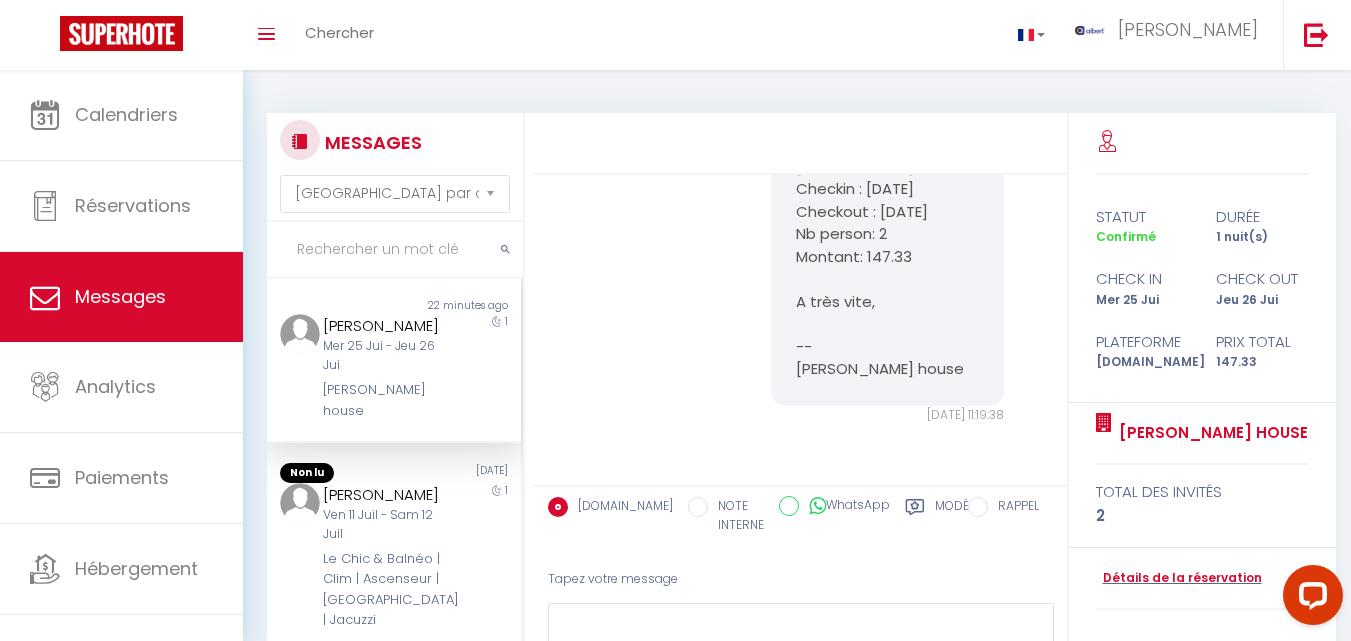 type 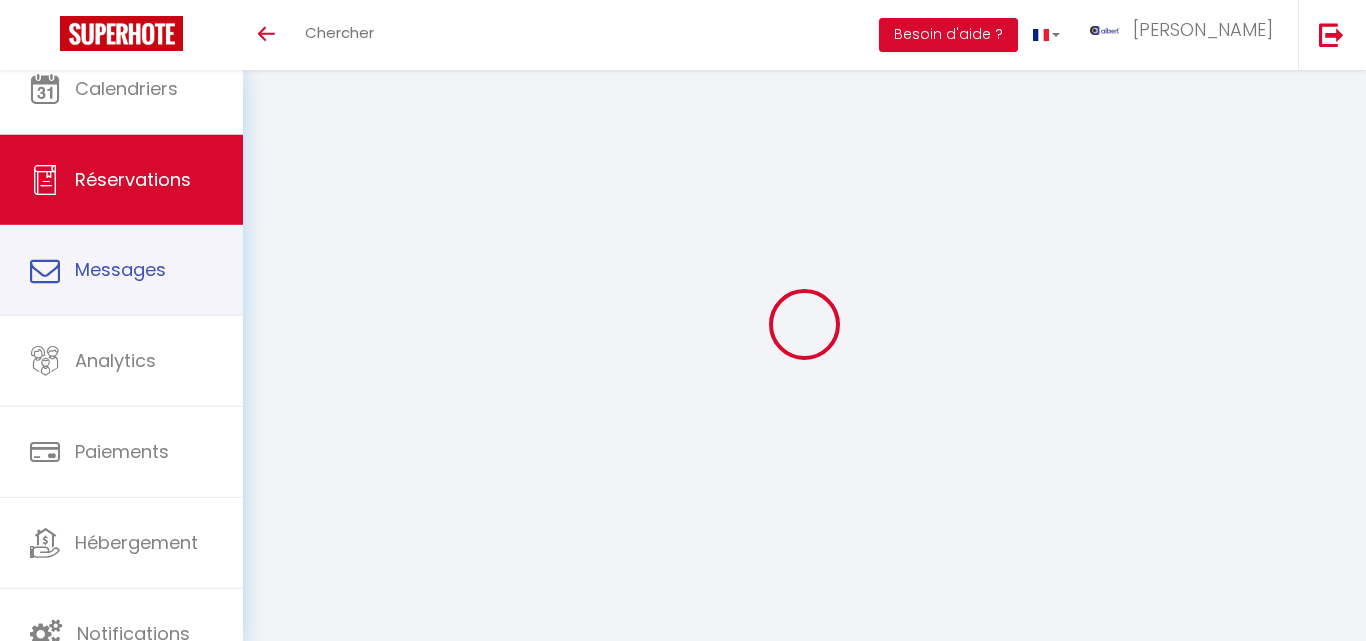 select on "not_cancelled" 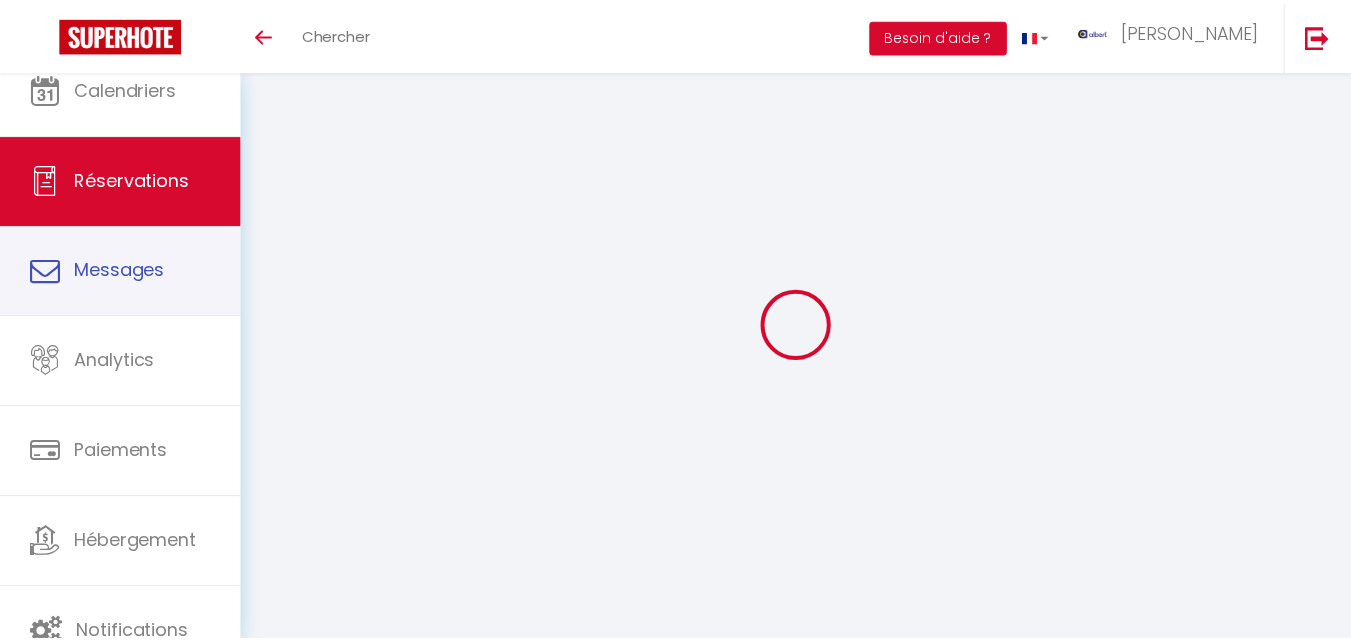 scroll, scrollTop: 0, scrollLeft: 0, axis: both 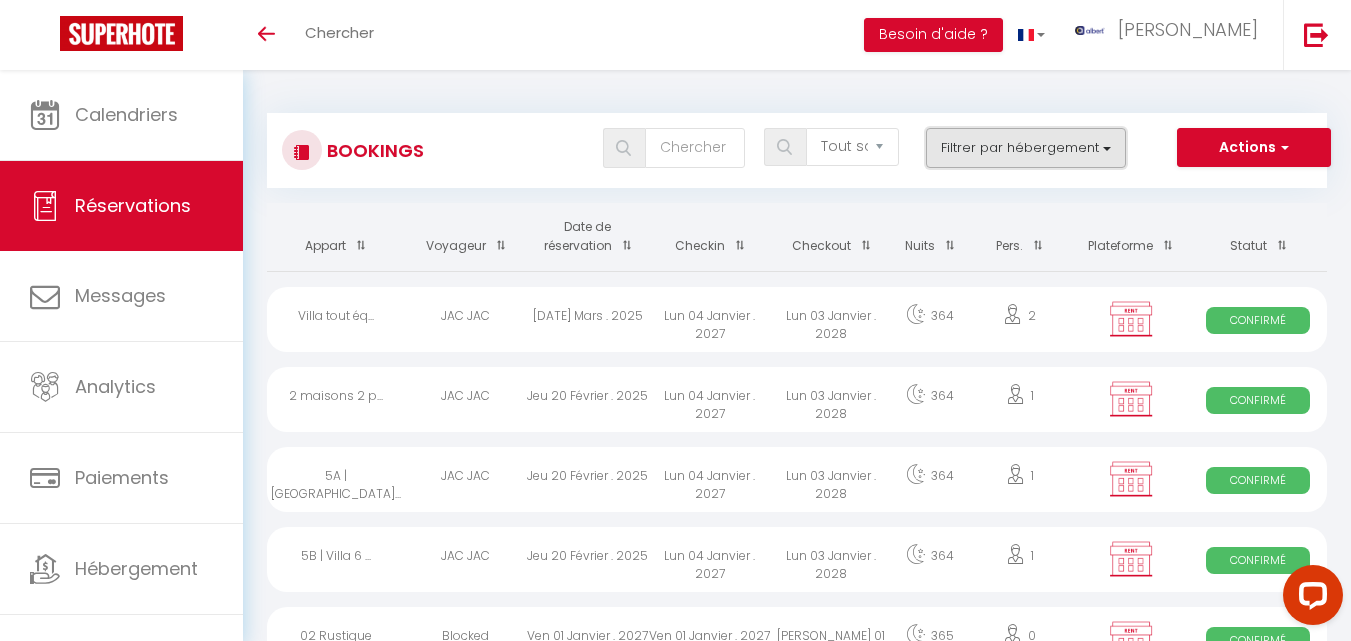 click on "Filtrer par hébergement" at bounding box center (1026, 148) 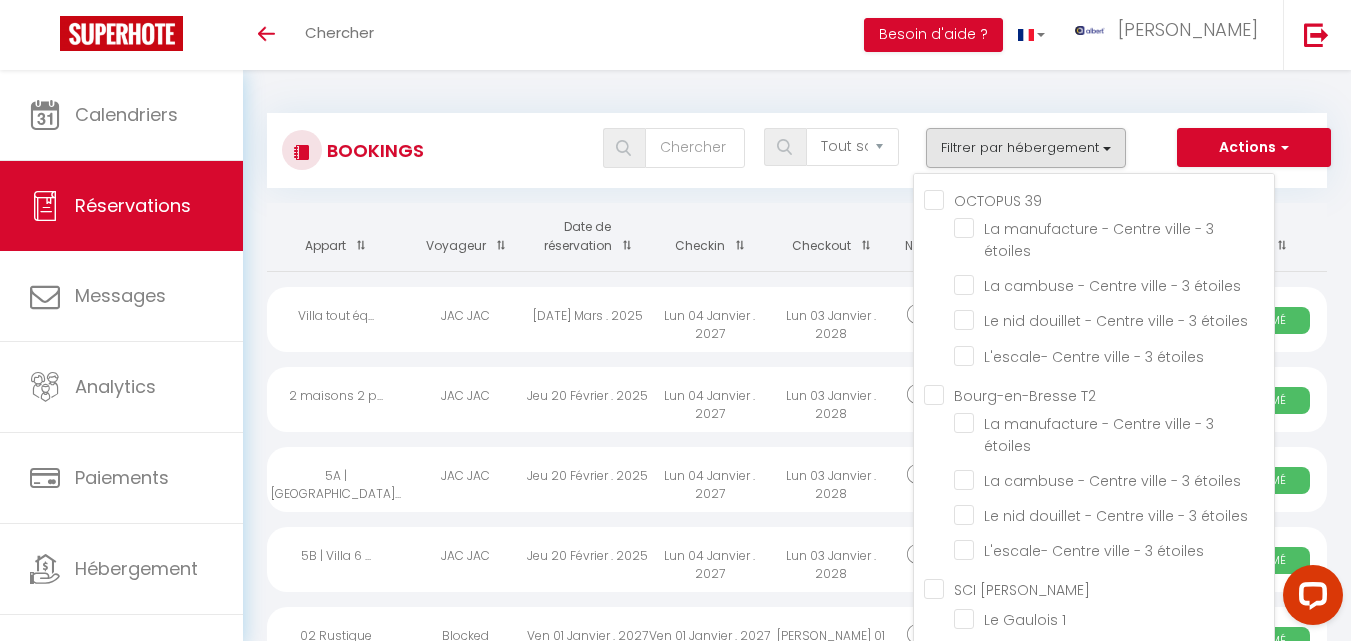 scroll, scrollTop: 3084, scrollLeft: 0, axis: vertical 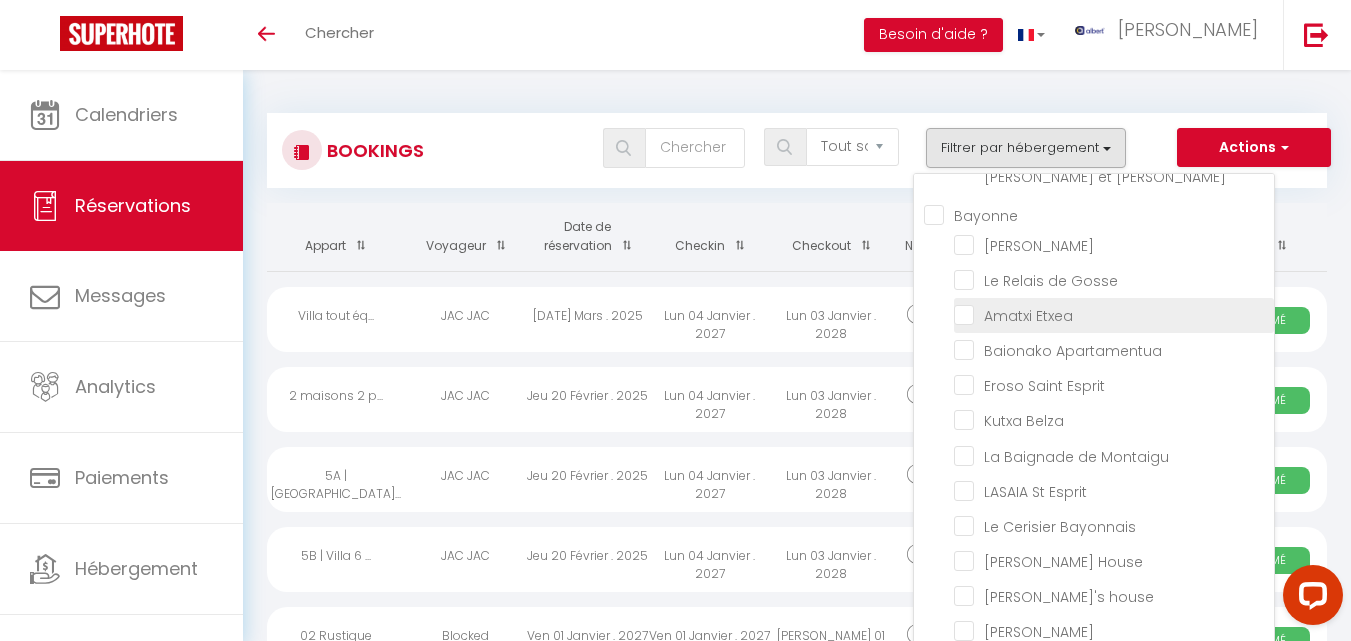click on "Amatxi Etxea" at bounding box center [1114, 314] 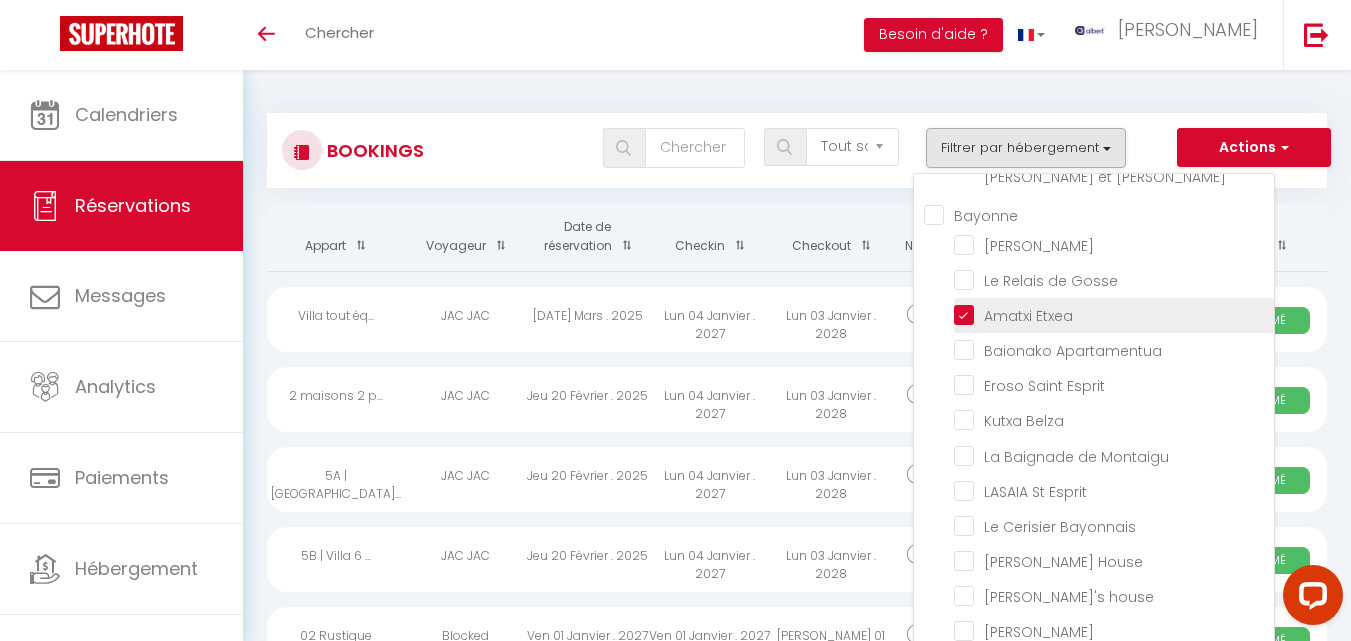 checkbox on "false" 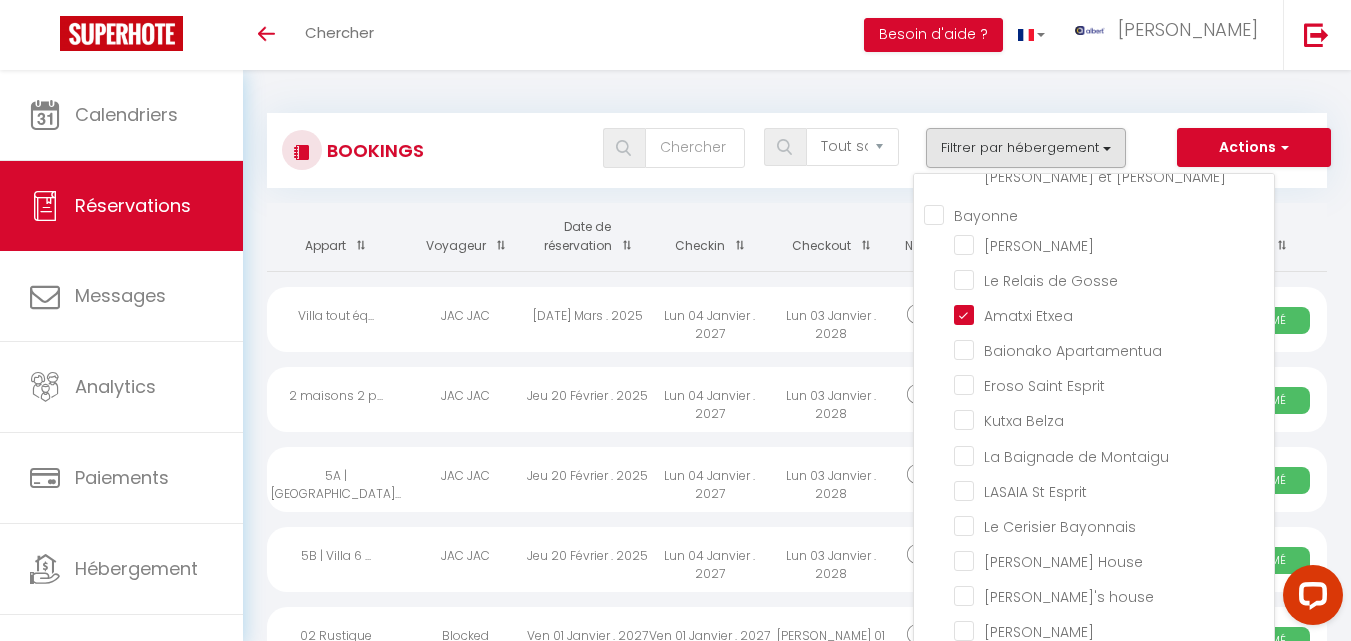 click on "Tous les statuts   Annulé   Confirmé   Non Confirmé   Tout sauf annulé   No Show   Request
Filtrer par hébergement
OCTOPUS 39
La manufacture - Centre ville - 3 étoiles
La cambuse - Centre ville - 3 étoiles
Le nid douillet - Centre ville - 3 étoiles
L'escale- Centre ville - 3 étoiles
[PERSON_NAME][GEOGRAPHIC_DATA] ville - 3 étoiles
La cambuse - Centre ville - 3 étoiles
Le nid douillet - Centre ville - 3 étoiles
L'escale- Centre ville - 3 étoiles
SCI [PERSON_NAME]" at bounding box center (841, 148) 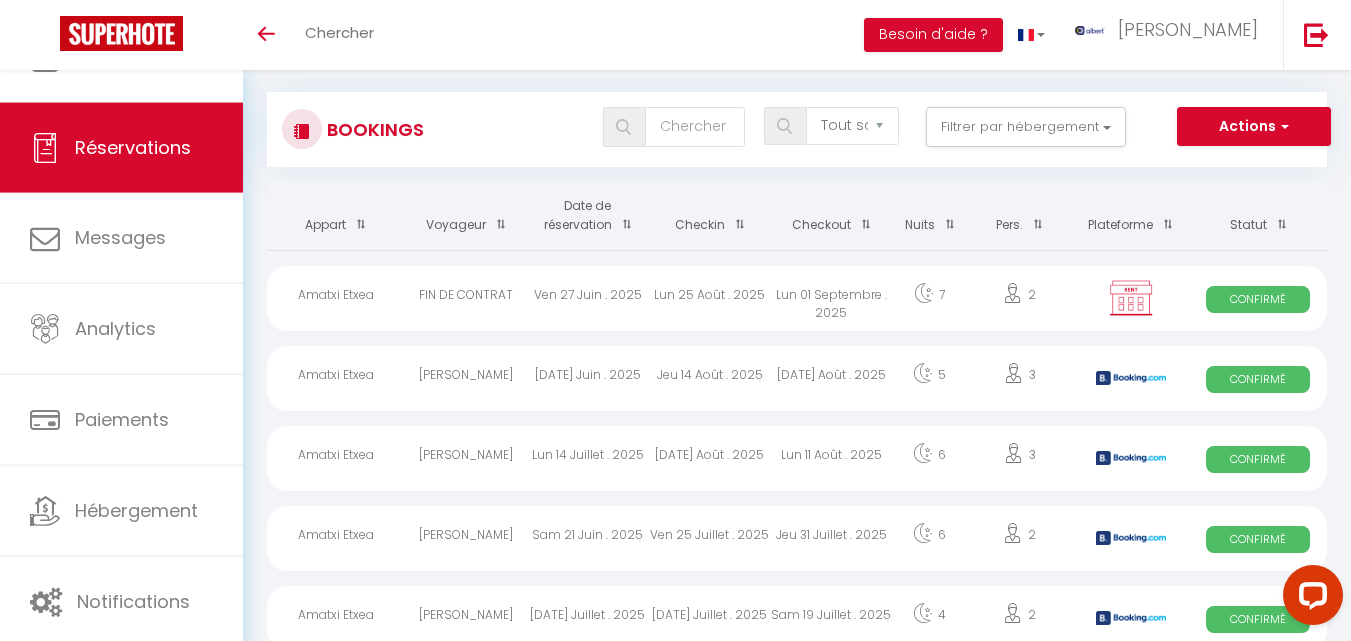 scroll, scrollTop: 0, scrollLeft: 0, axis: both 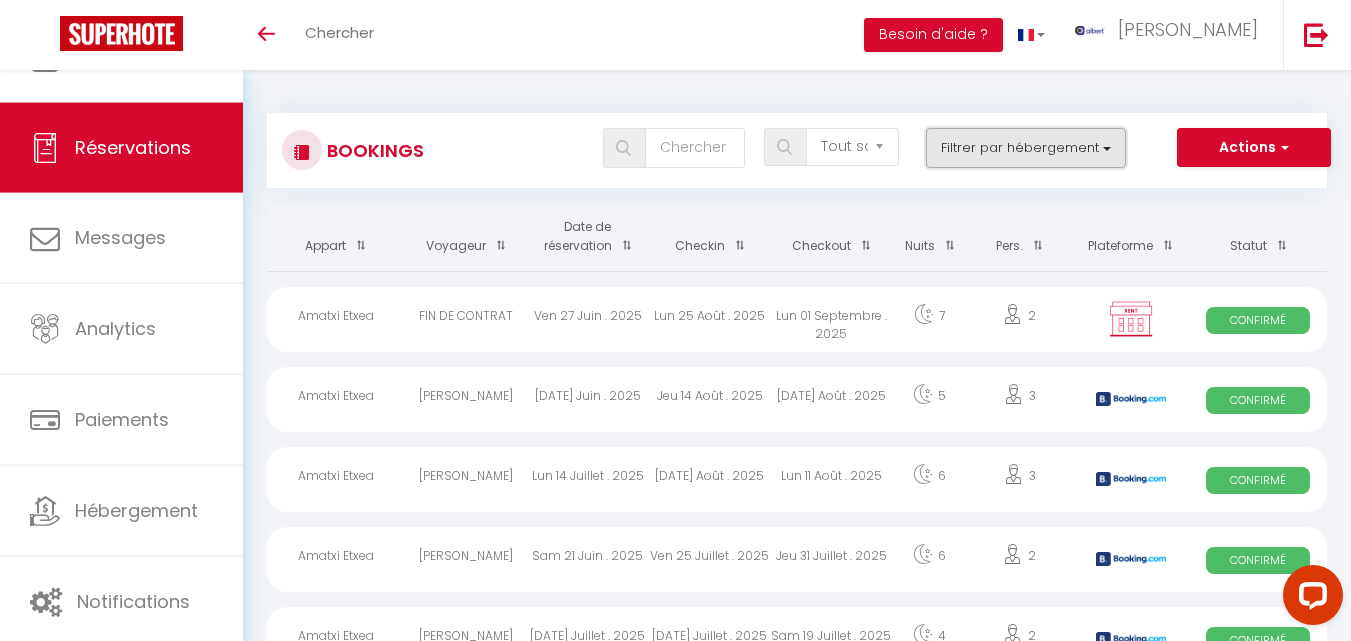 click on "Filtrer par hébergement" at bounding box center (1026, 148) 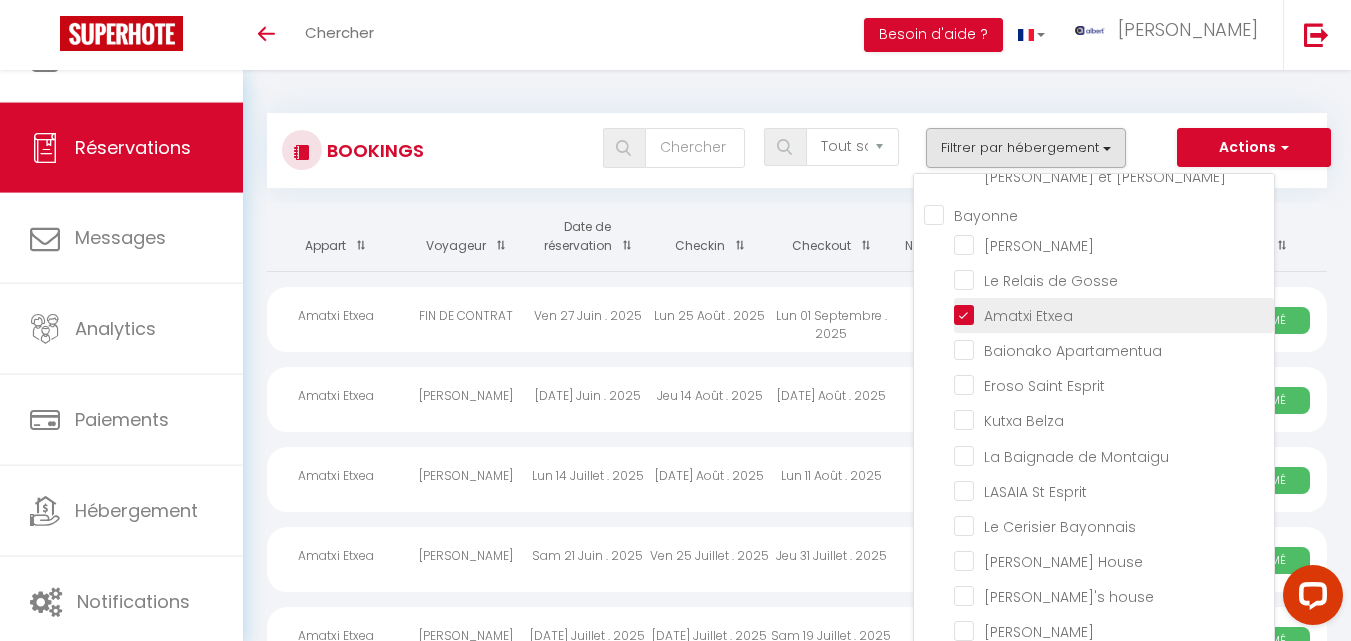 click on "Amatxi Etxea" at bounding box center (1114, 314) 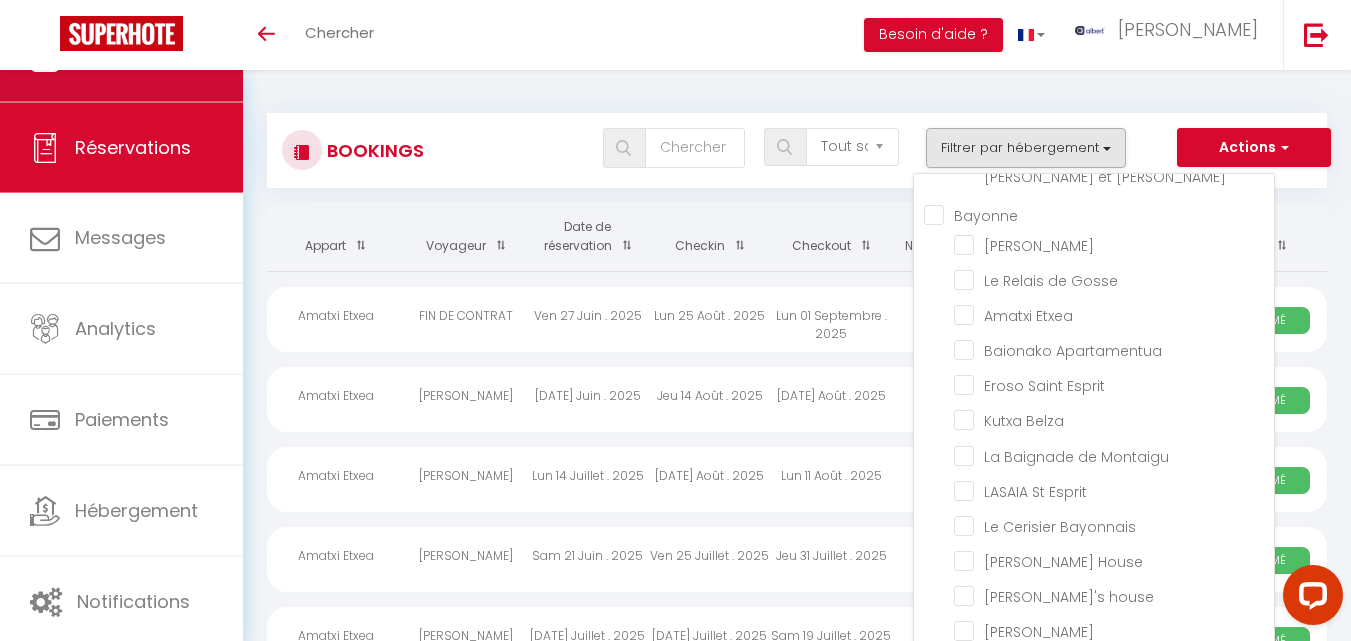 drag, startPoint x: 545, startPoint y: 103, endPoint x: 226, endPoint y: 71, distance: 320.601 